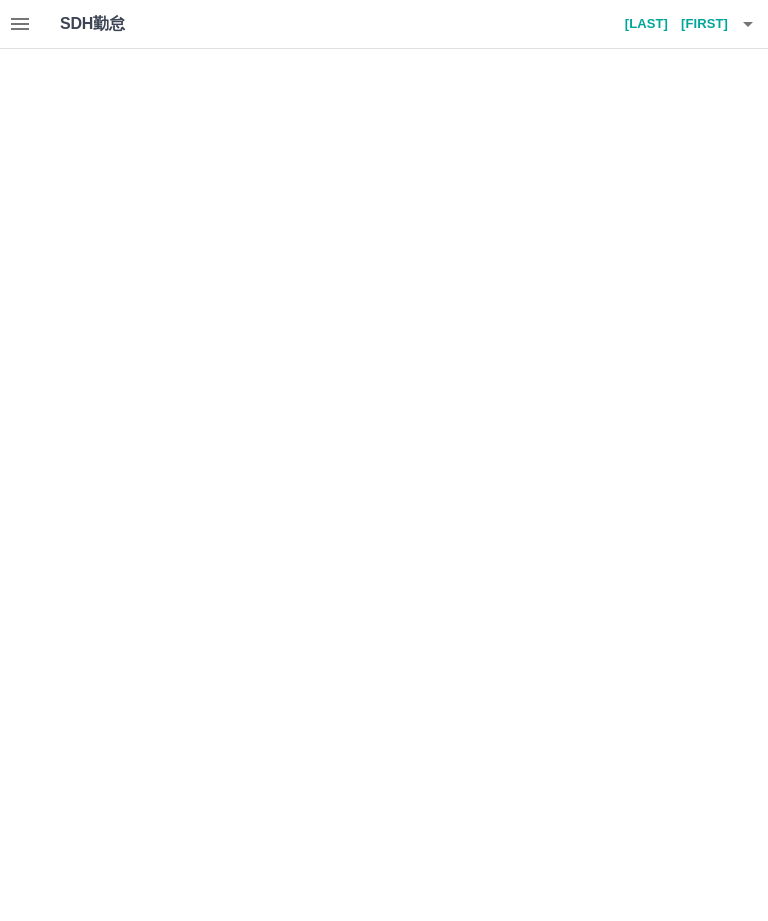 scroll, scrollTop: 0, scrollLeft: 0, axis: both 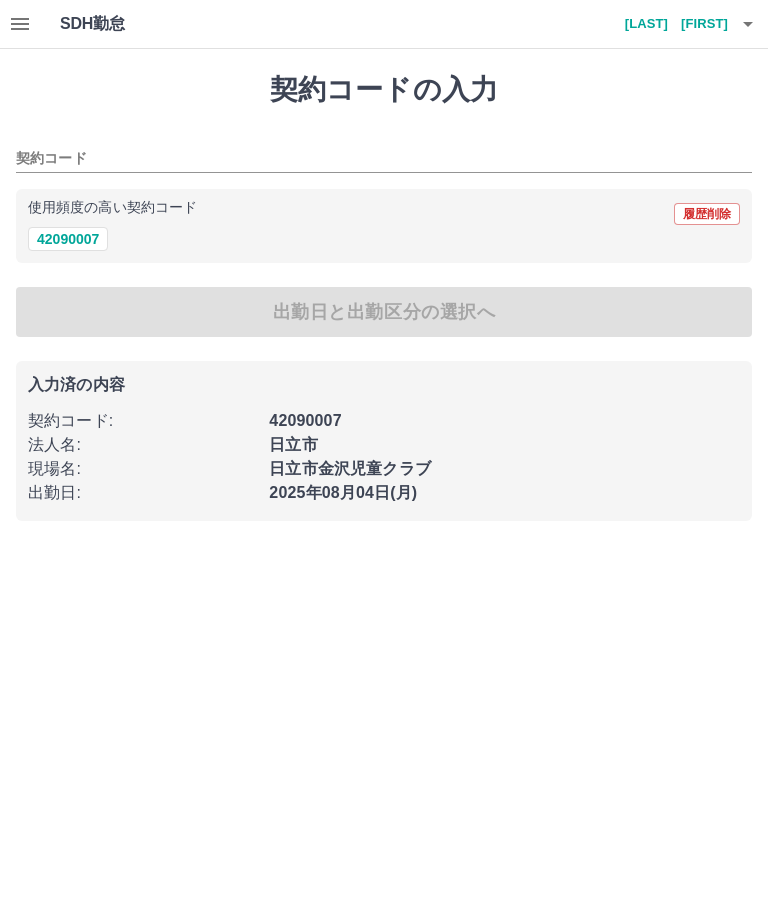 type on "********" 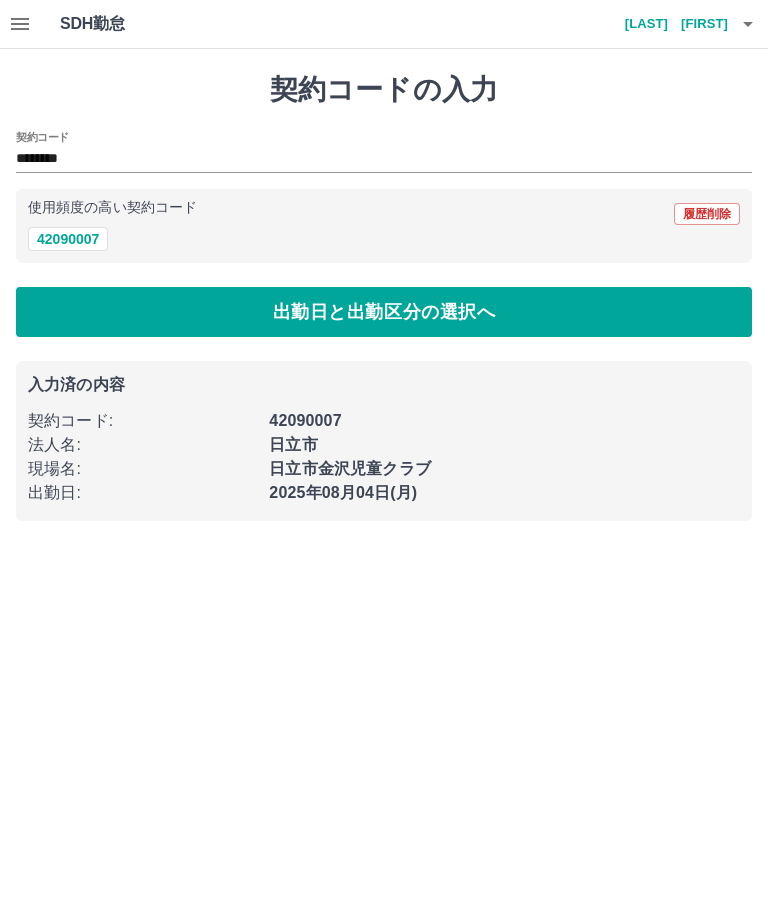 click 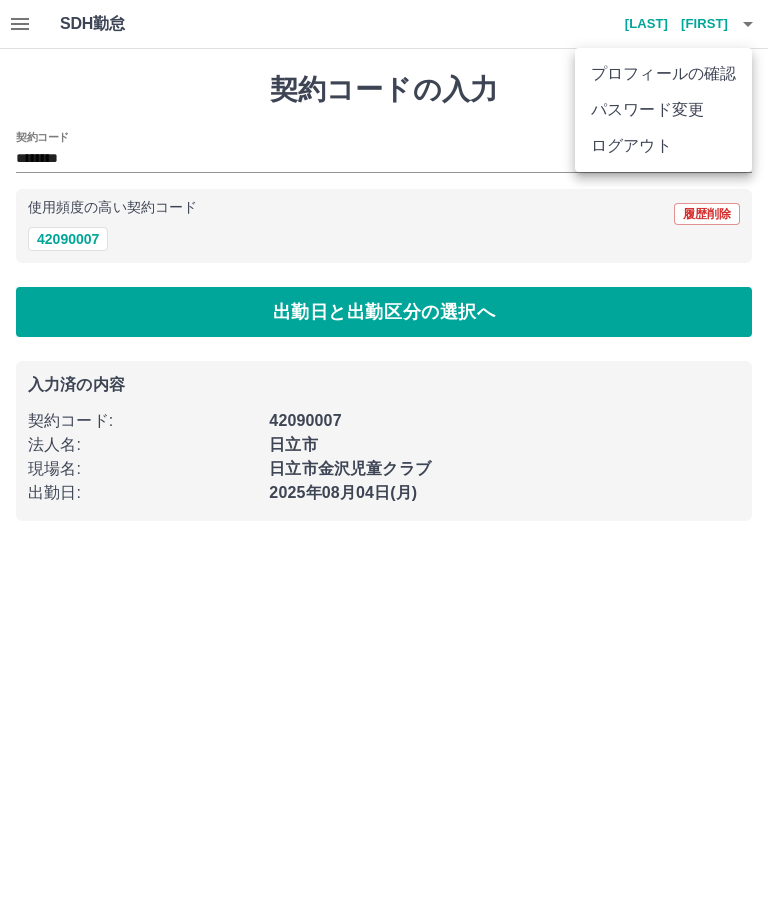 click on "ログアウト" at bounding box center (663, 146) 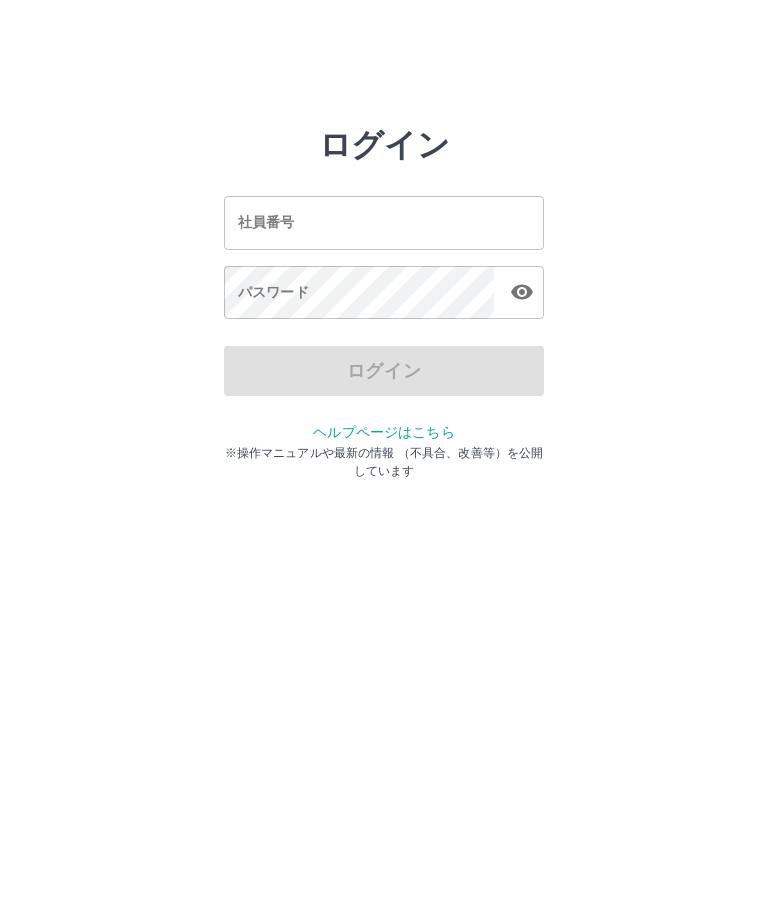 scroll, scrollTop: 0, scrollLeft: 0, axis: both 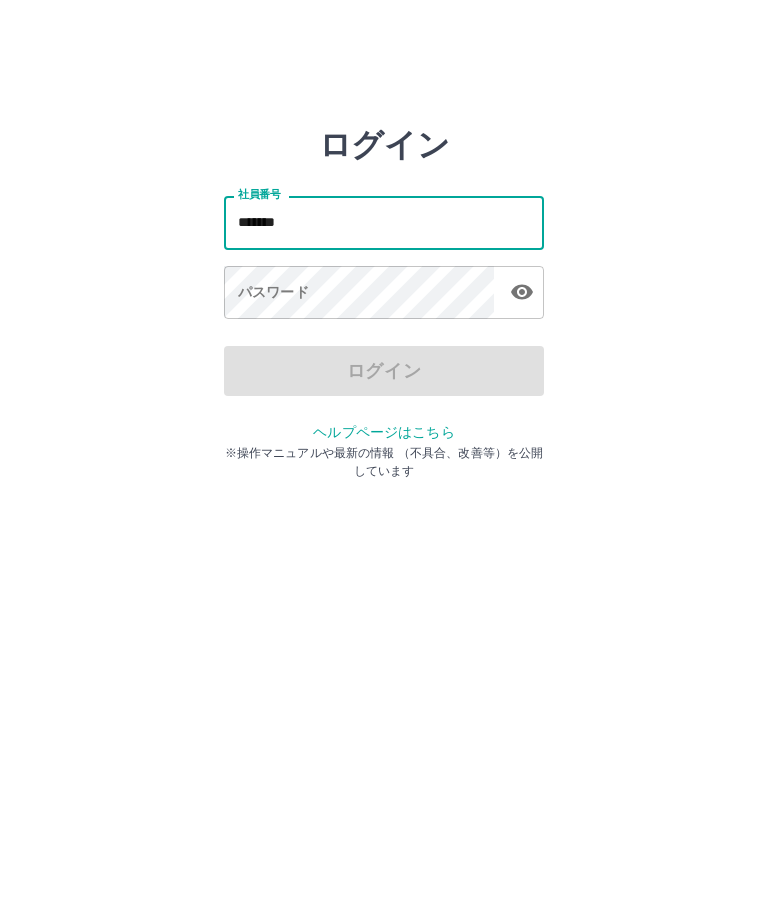 type on "*******" 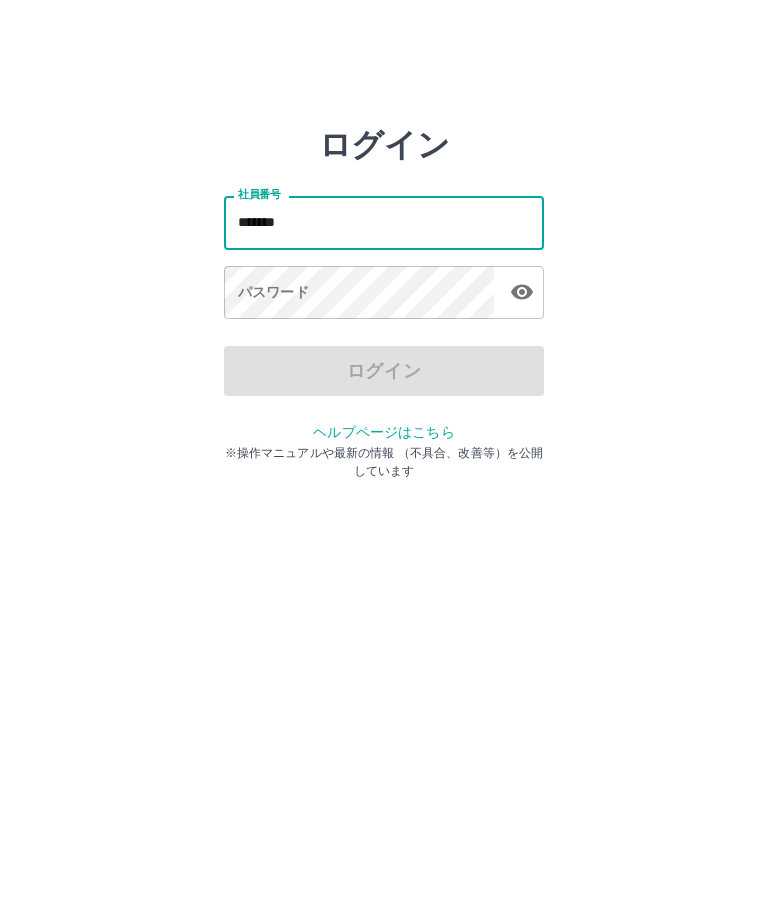 click on "パスワード パスワード" at bounding box center (384, 294) 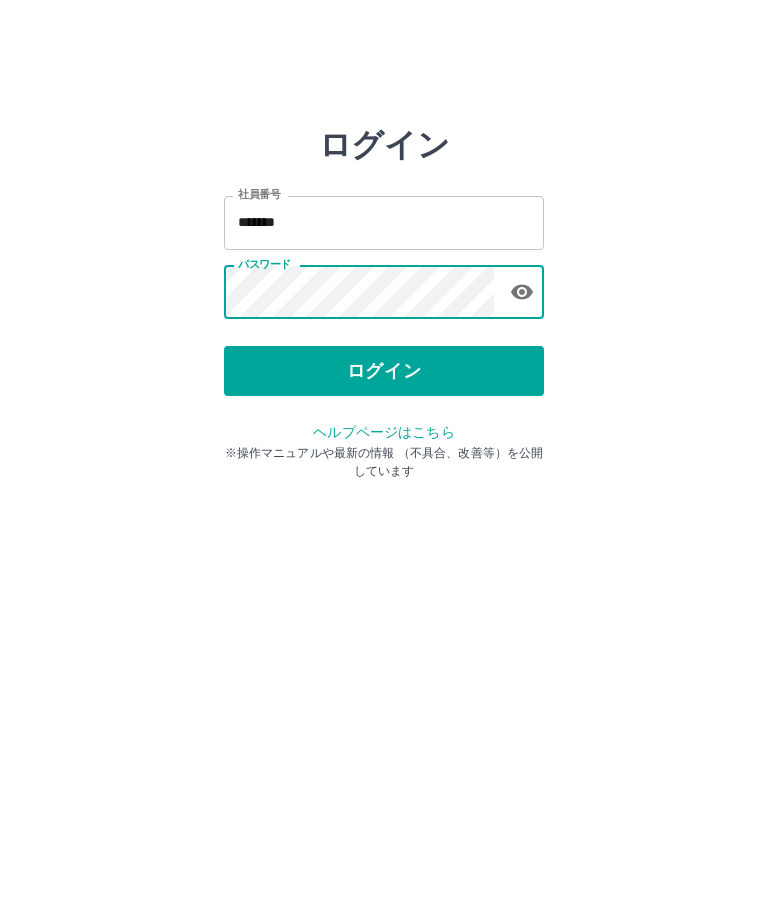 click on "ログイン" at bounding box center [384, 371] 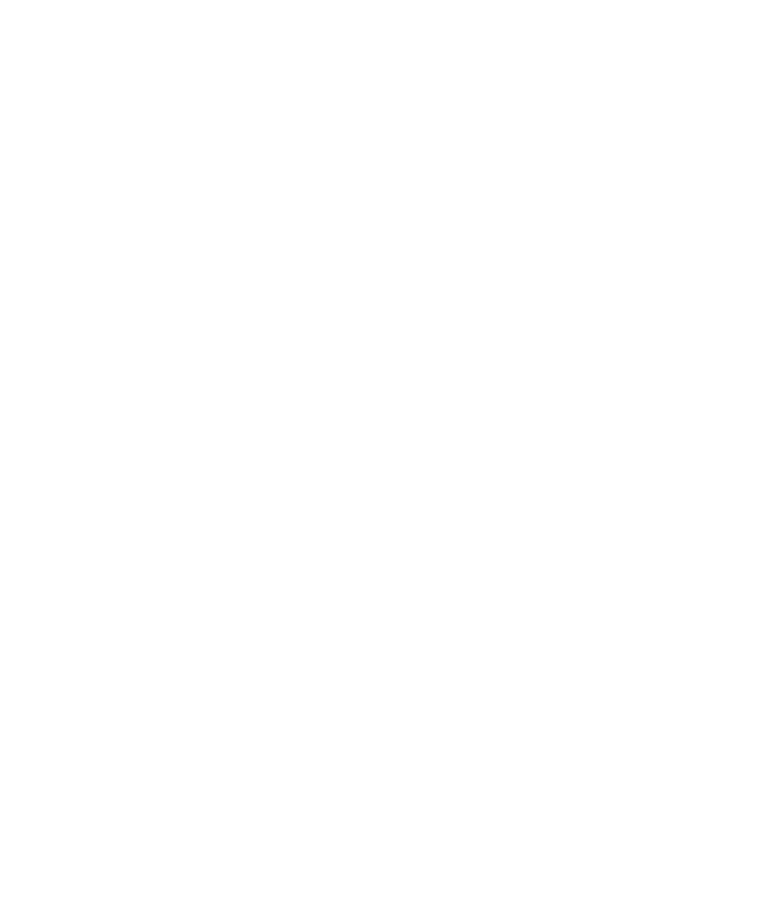 scroll, scrollTop: 0, scrollLeft: 0, axis: both 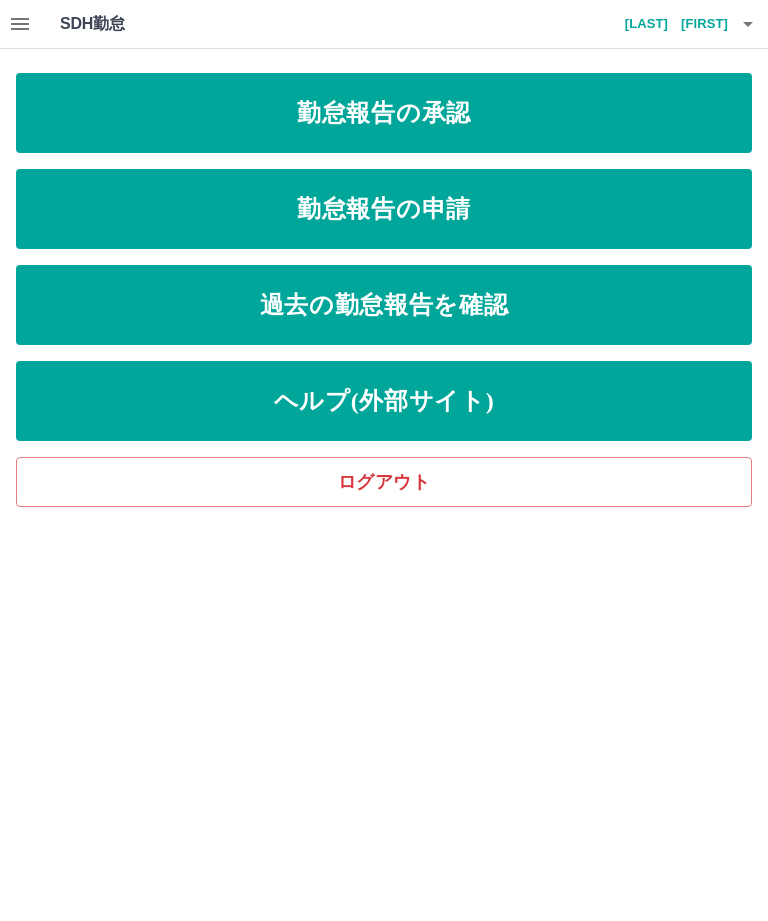 click on "勤怠報告の承認" at bounding box center [384, 113] 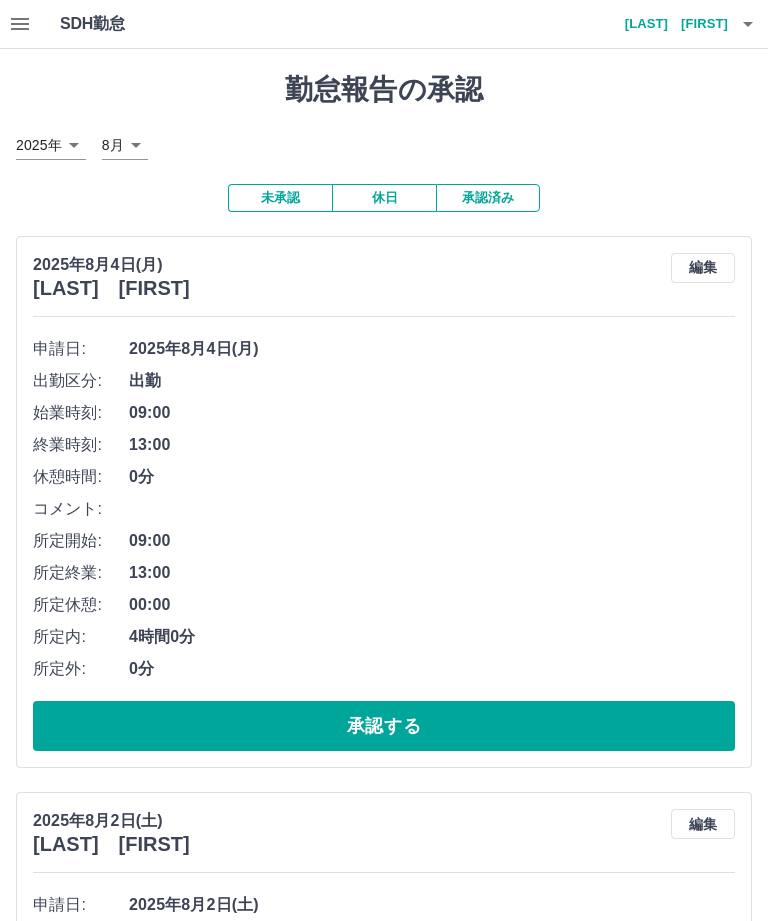 click on "SDH勤怠 [LAST]　[FIRST] 勤怠報告の承認 2025年 **** 8月 * 未承認 休日 承認済み 2025年8月4日(月) [LAST]　[FIRST] 編集 申請日: 2025年8月4日(月) 出勤区分: 出勤 始業時刻: 09:00 終業時刻: 13:00 休憩時間: 0分 コメント: 所定開始: 09:00 所定終業: 13:00 所定休憩: 00:00 所定内: 4時間0分 所定外: 0分 承認する 2025年8月2日(土) [LAST]　[FIRST] 編集 申請日: 2025年8月2日(土) 出勤区分: 出勤 始業時刻: 07:30 終業時刻: 13:00 休憩時間: 0分 コメント: 所定開始: 07:30 所定終業: 13:00 所定休憩: 00:00 所定内: 5時間30分 所定外: 0分 承認する 2025年8月2日(土) [LAST]　[FIRST] 編集 申請日: 2025年8月2日(土) 出勤区分: 出勤 始業時刻: 07:30 終業時刻: 13:00 休憩時間: 0分 コメント: 所定開始: 07:30 所定終業: 13:00 所定休憩: 00:00 所定内: 5時間30分 所定外: 0分 承認する 2025年8月1日(金) [LAST]　[FIRST] 編集 申請日: 2025年8月1日(金) 13:00" at bounding box center [384, 2065] 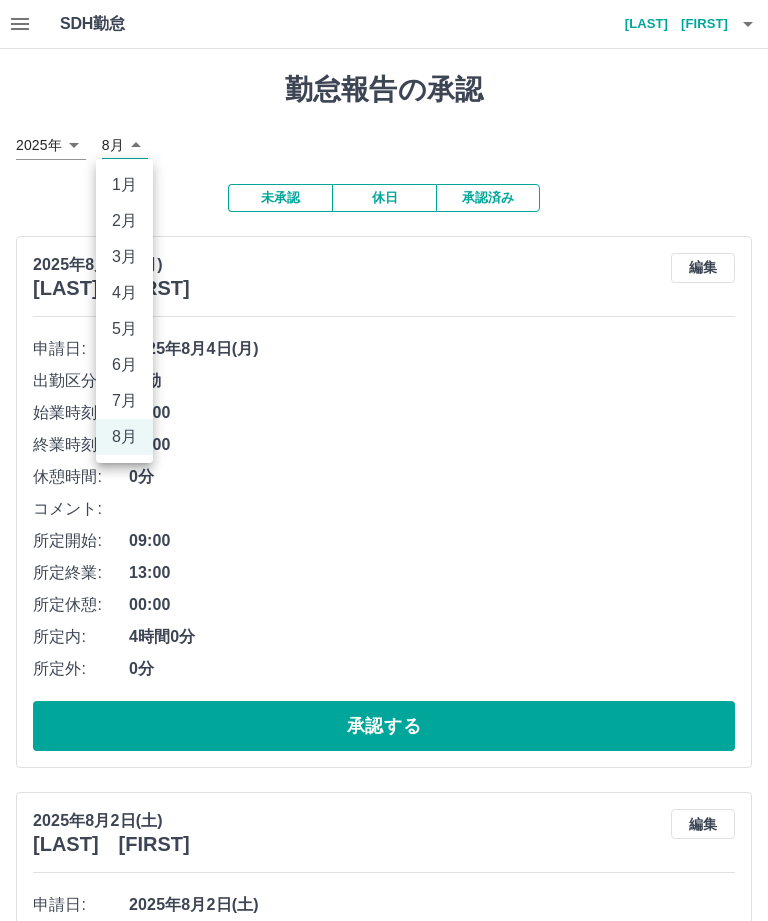 click on "7月" at bounding box center [124, 401] 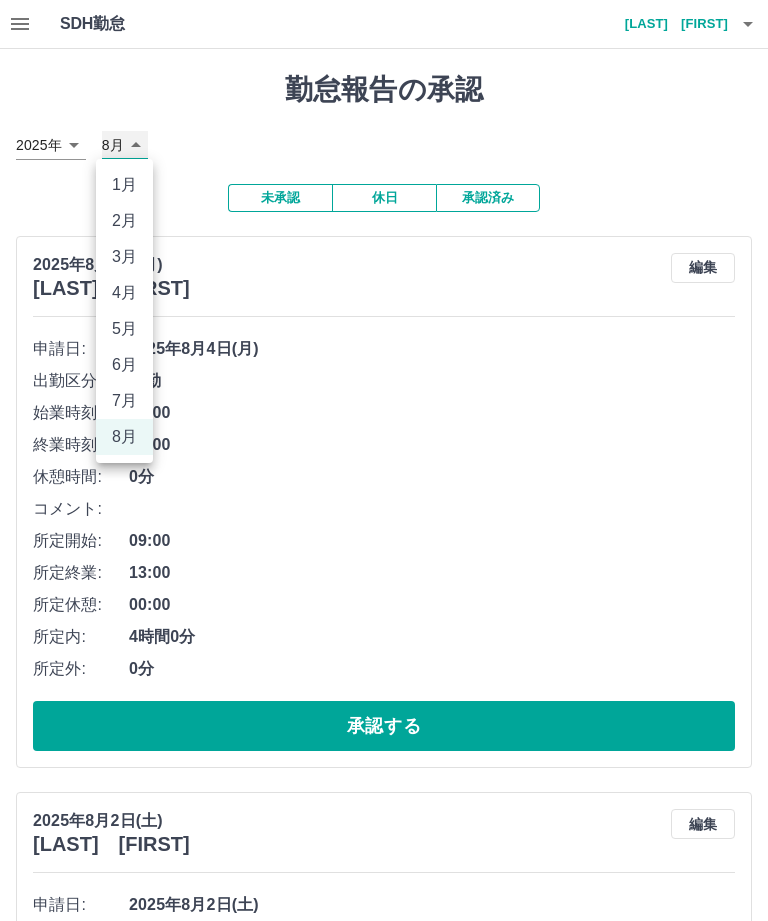 type on "*" 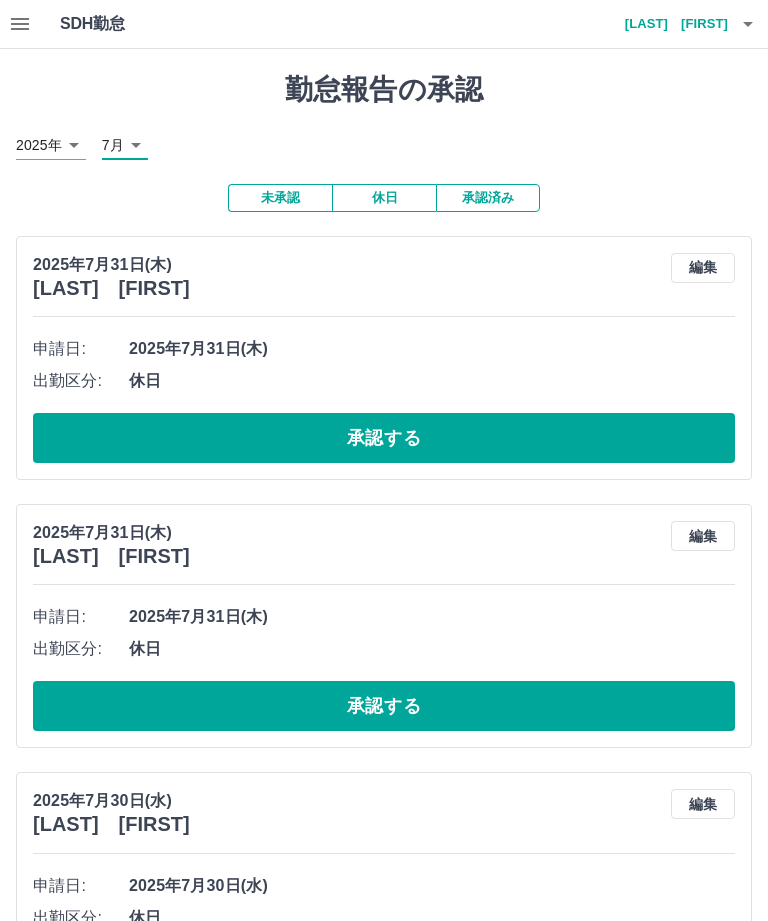 click on "承認する" at bounding box center (384, 438) 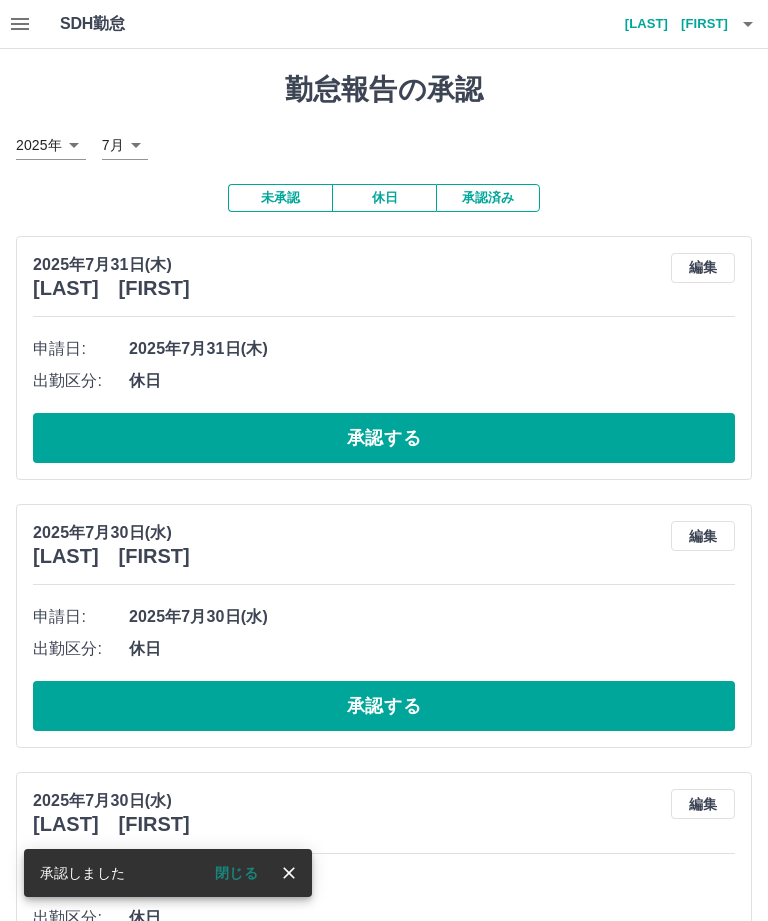 click on "承認する" at bounding box center [384, 438] 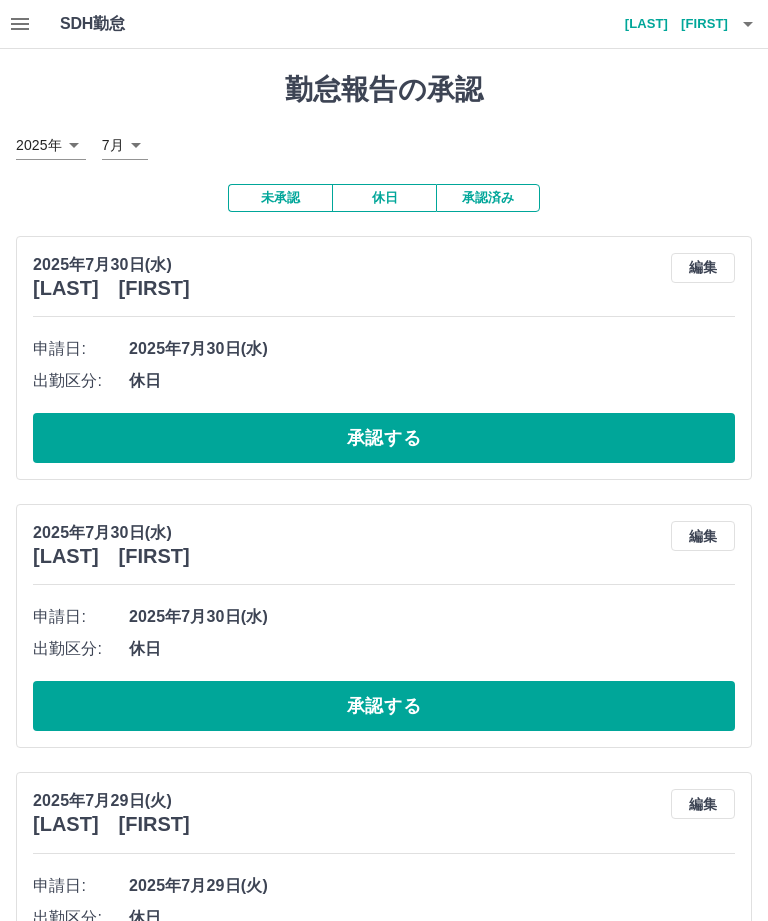 click on "承認する" at bounding box center (384, 438) 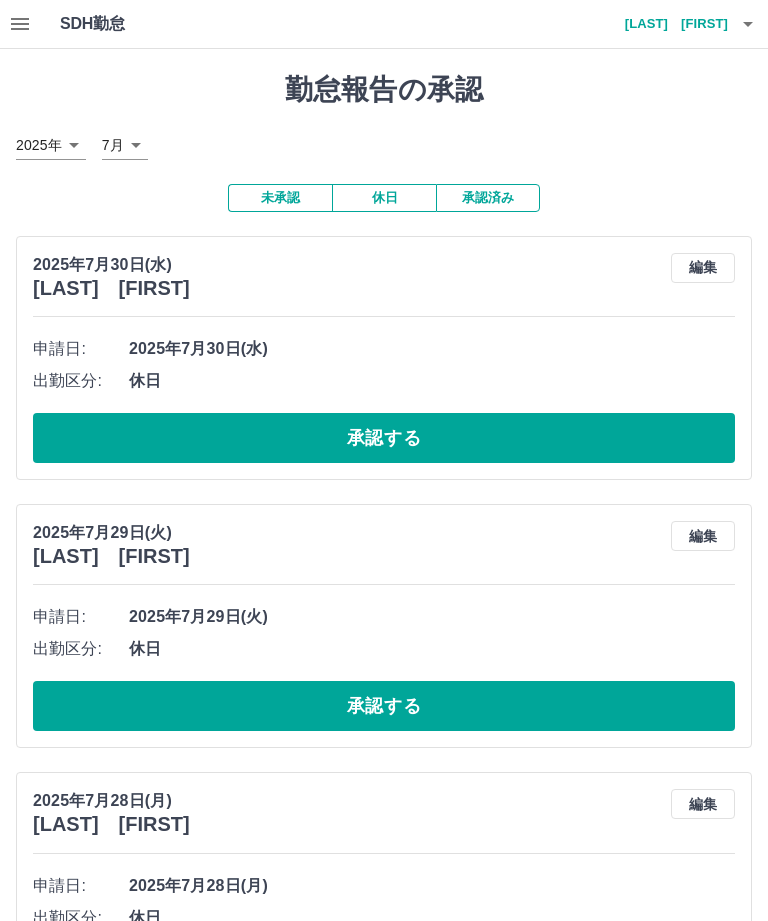 click on "承認する" at bounding box center [384, 438] 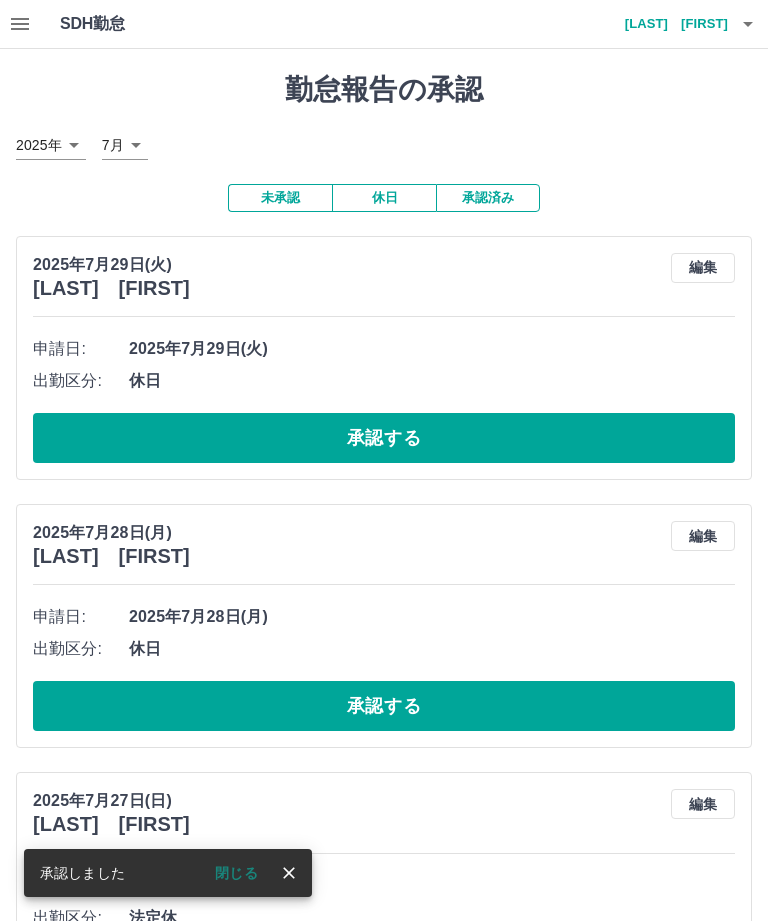 click on "承認する" at bounding box center (384, 438) 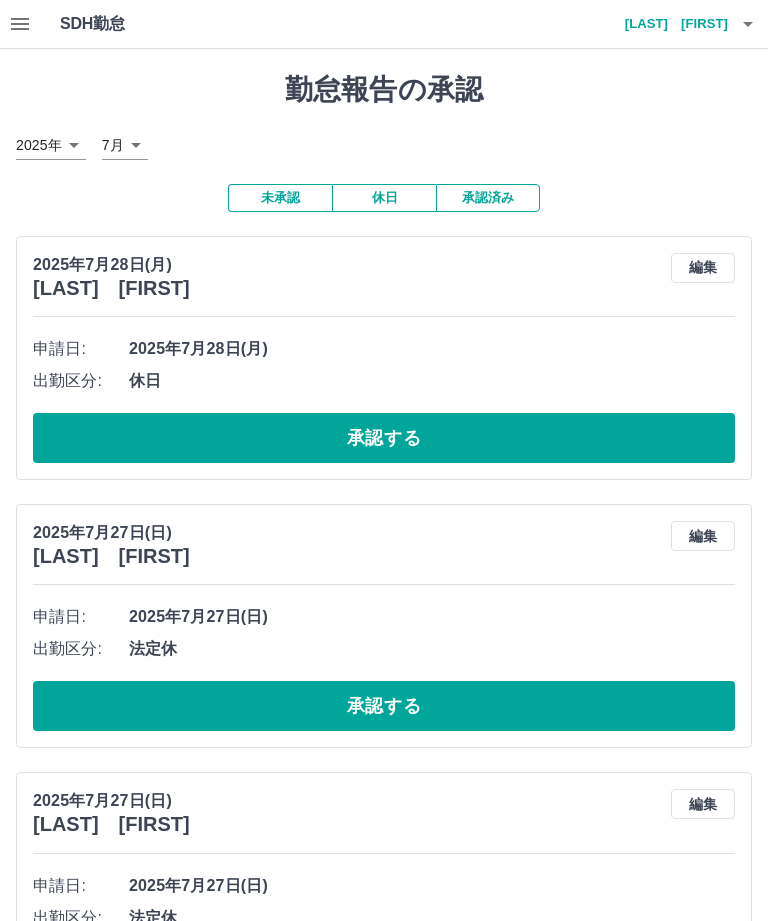 click on "承認する" at bounding box center (384, 438) 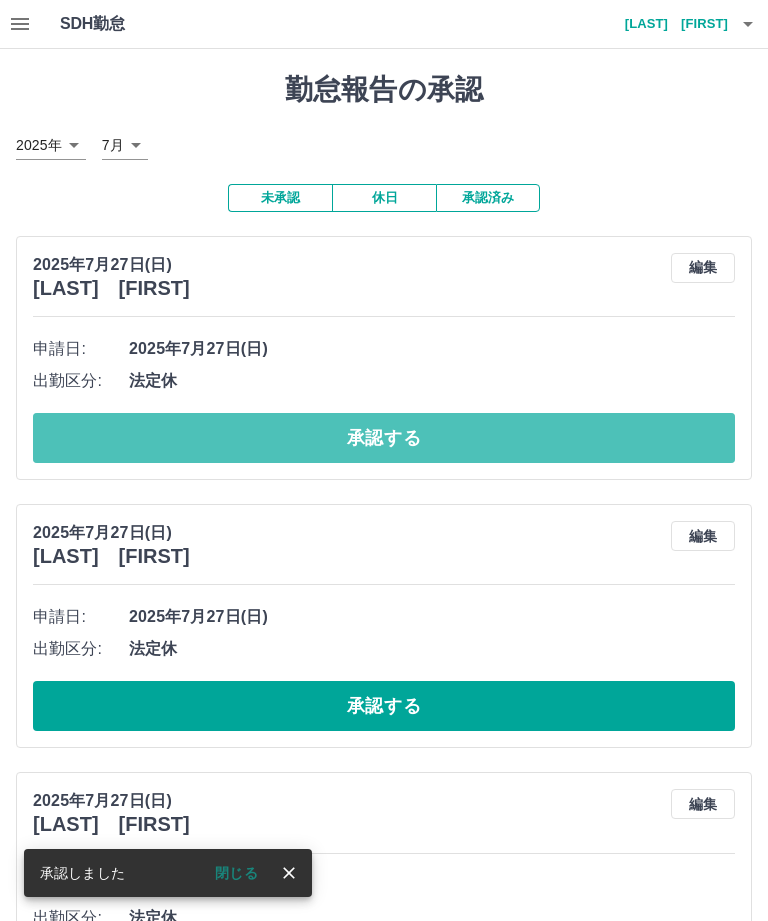 click on "承認する" at bounding box center (384, 438) 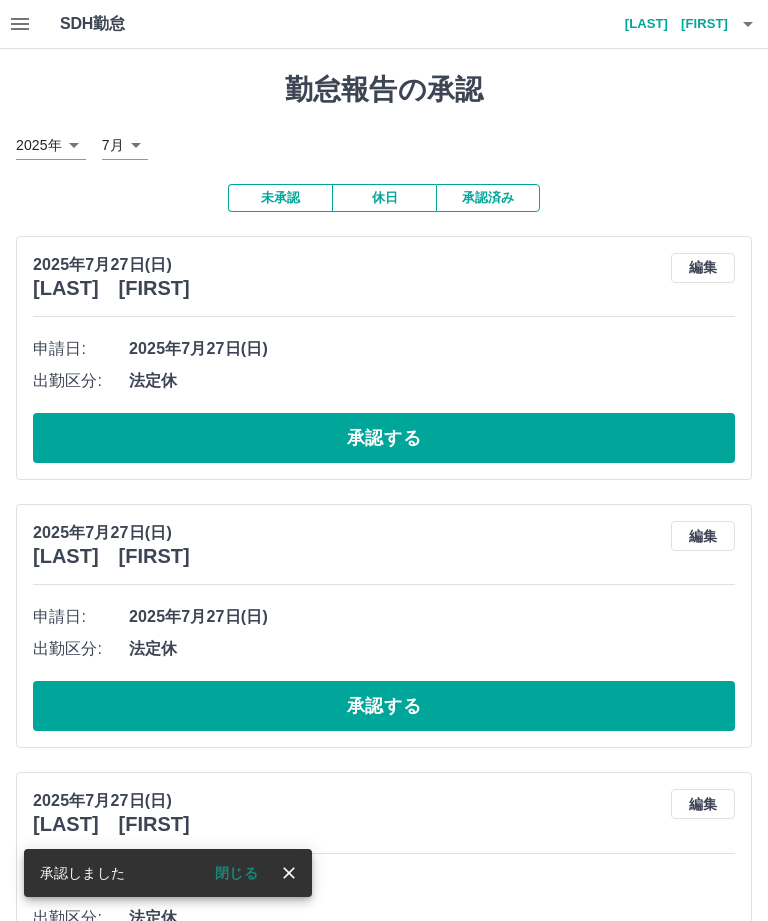 click on "承認する" at bounding box center (384, 438) 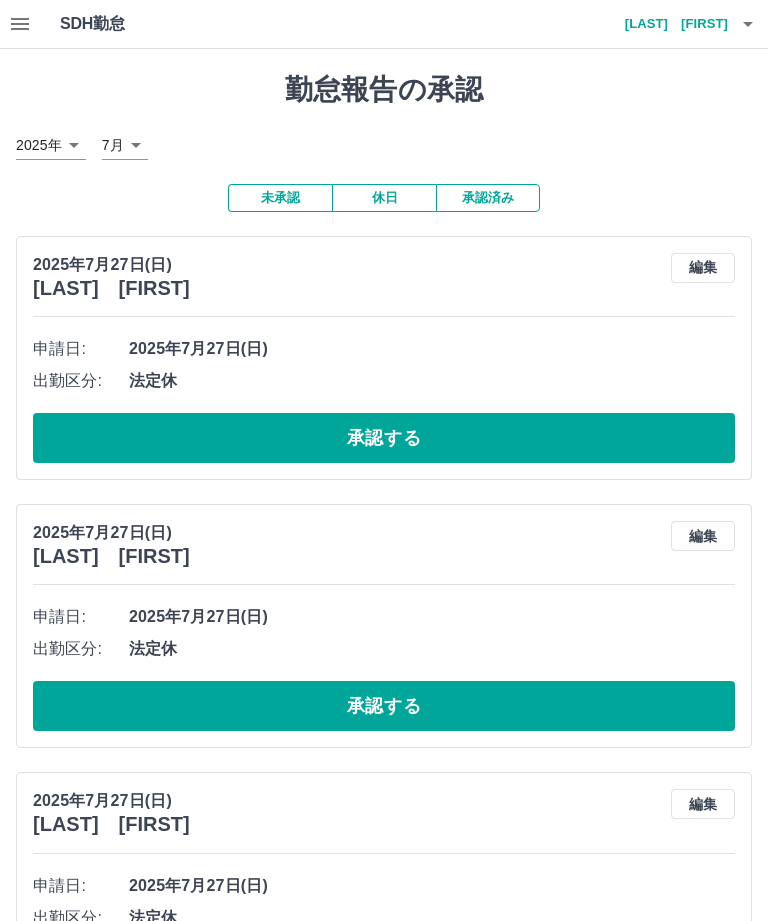click on "承認する" at bounding box center [384, 438] 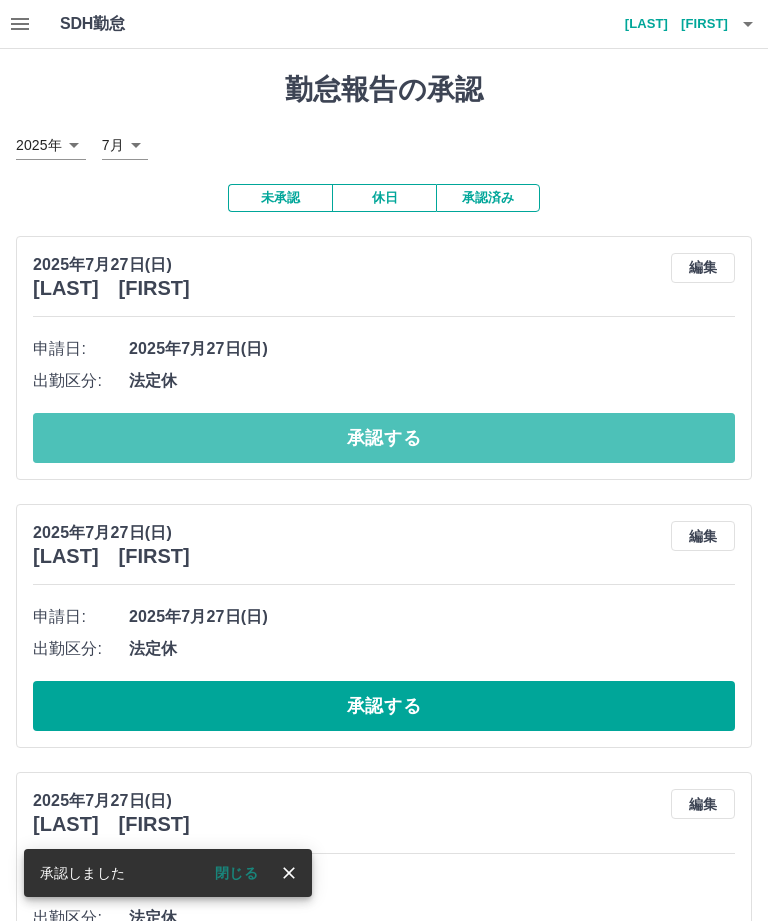 click on "承認する" at bounding box center (384, 438) 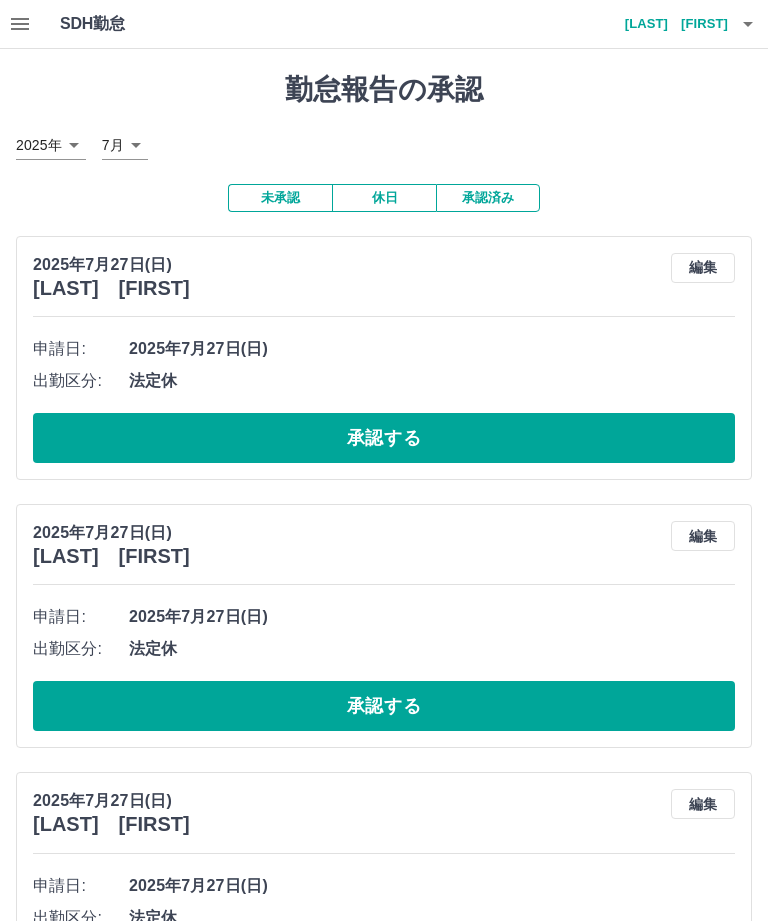click on "承認する" at bounding box center [384, 438] 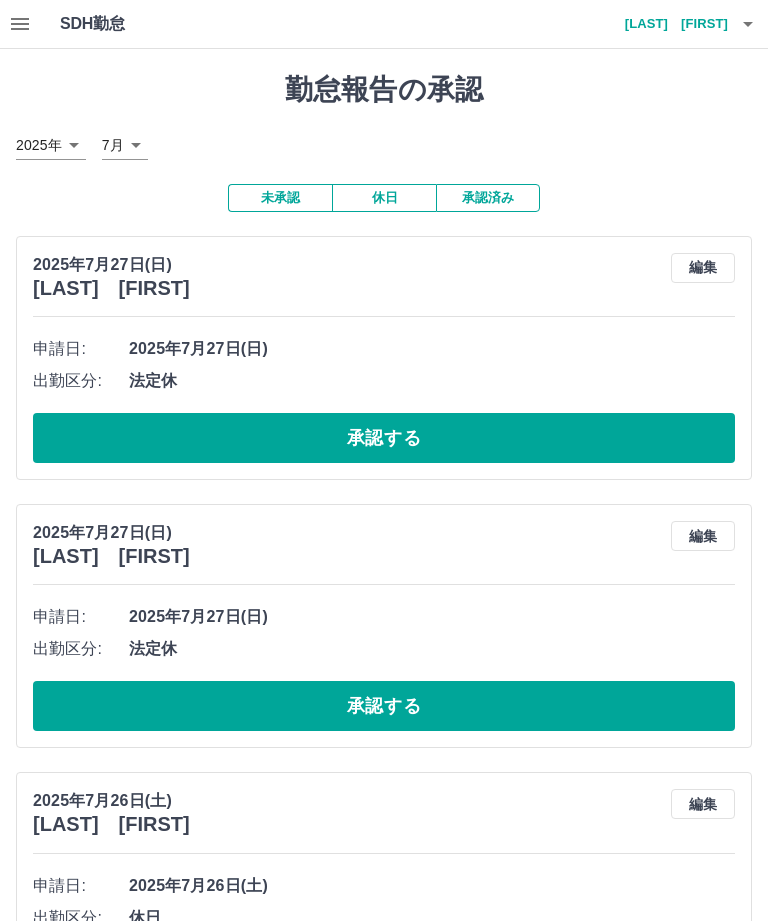 click on "承認する" at bounding box center (384, 438) 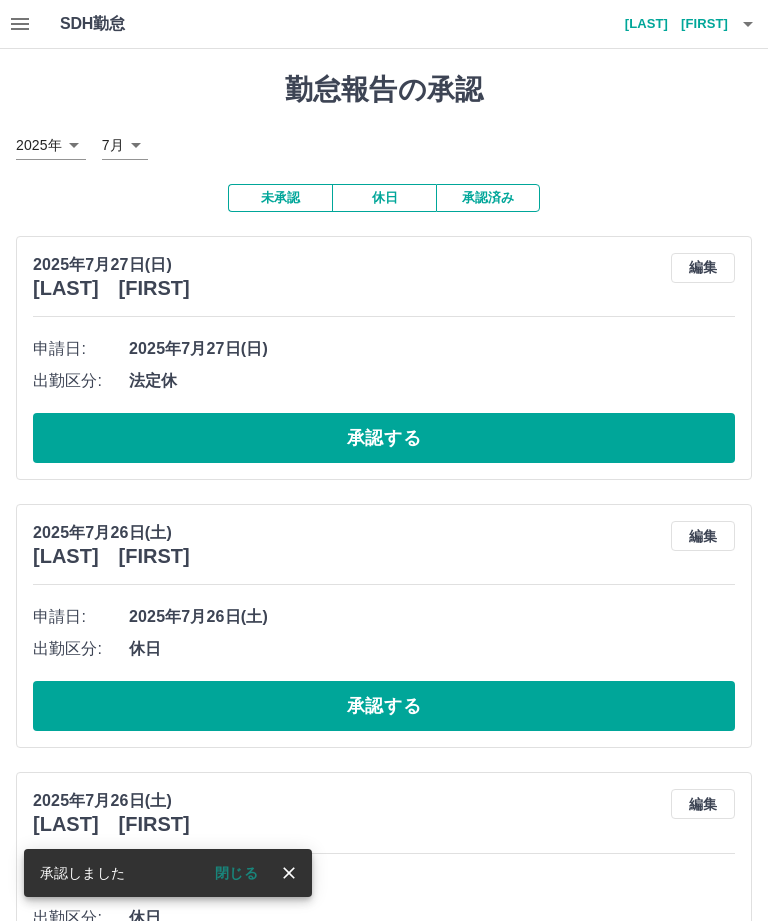 click on "承認する" at bounding box center [384, 438] 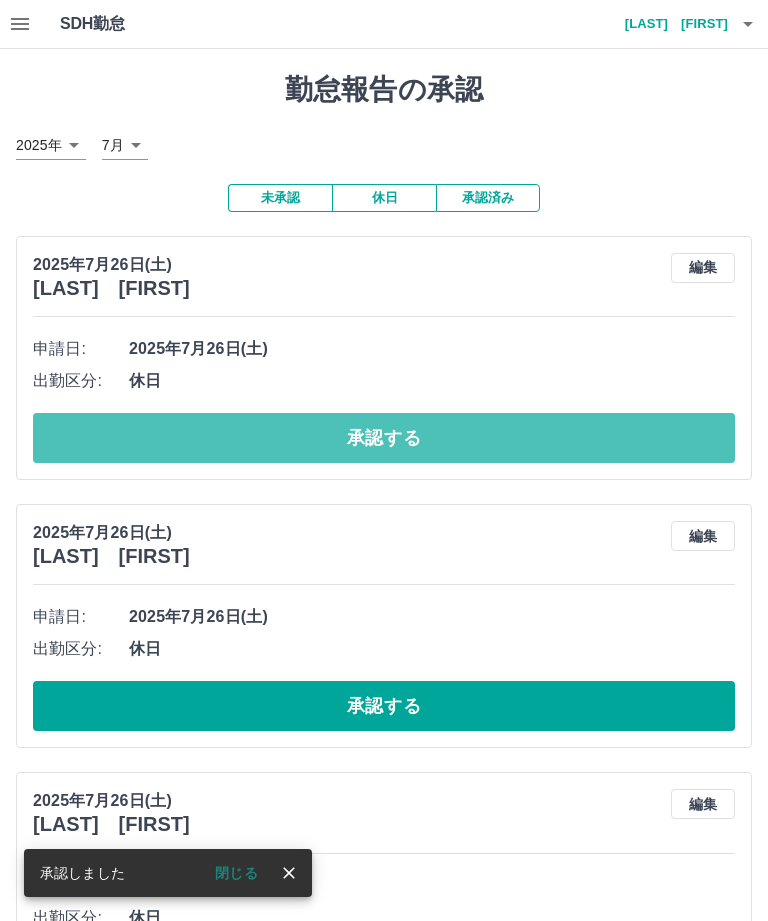 click on "承認する" at bounding box center (384, 438) 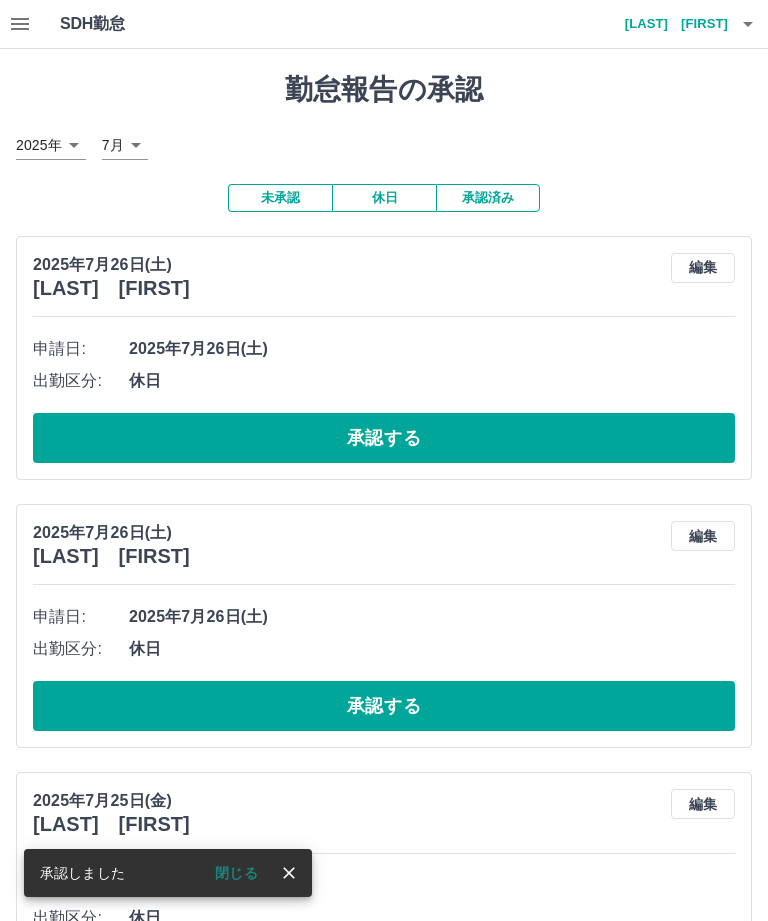 click on "承認する" at bounding box center (384, 438) 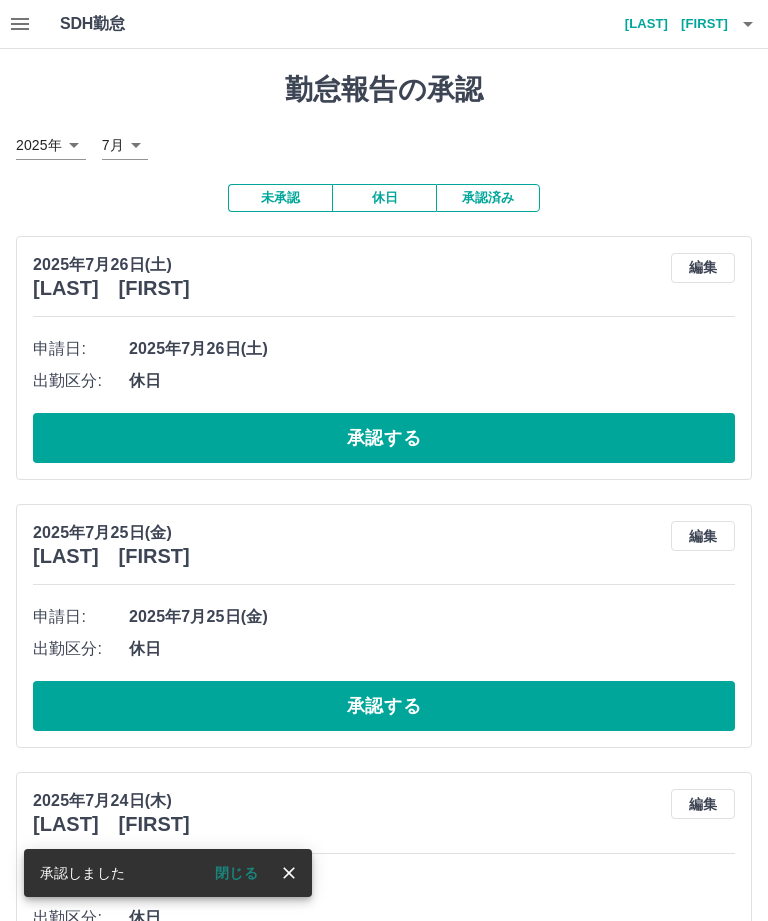 click on "承認する" at bounding box center (384, 438) 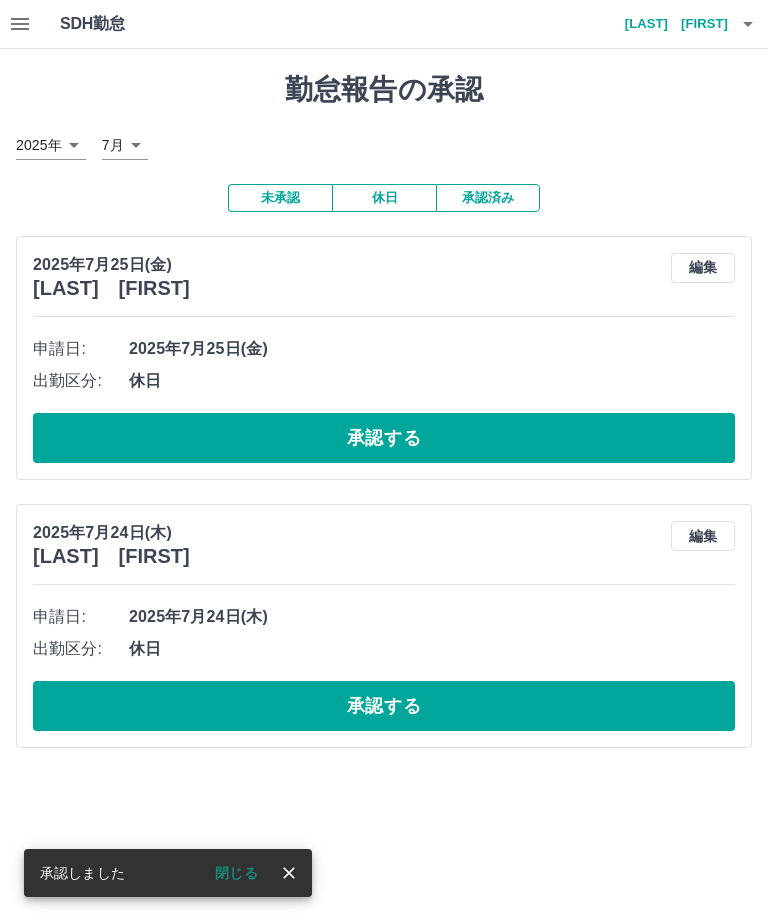click on "承認する" at bounding box center (384, 438) 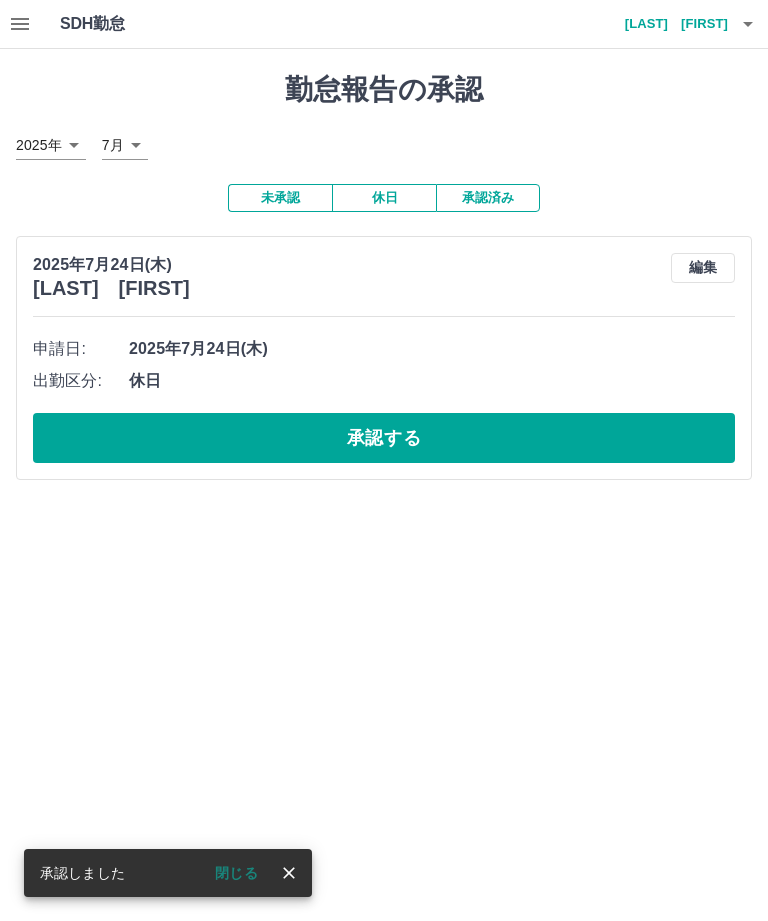 click on "承認する" at bounding box center [384, 438] 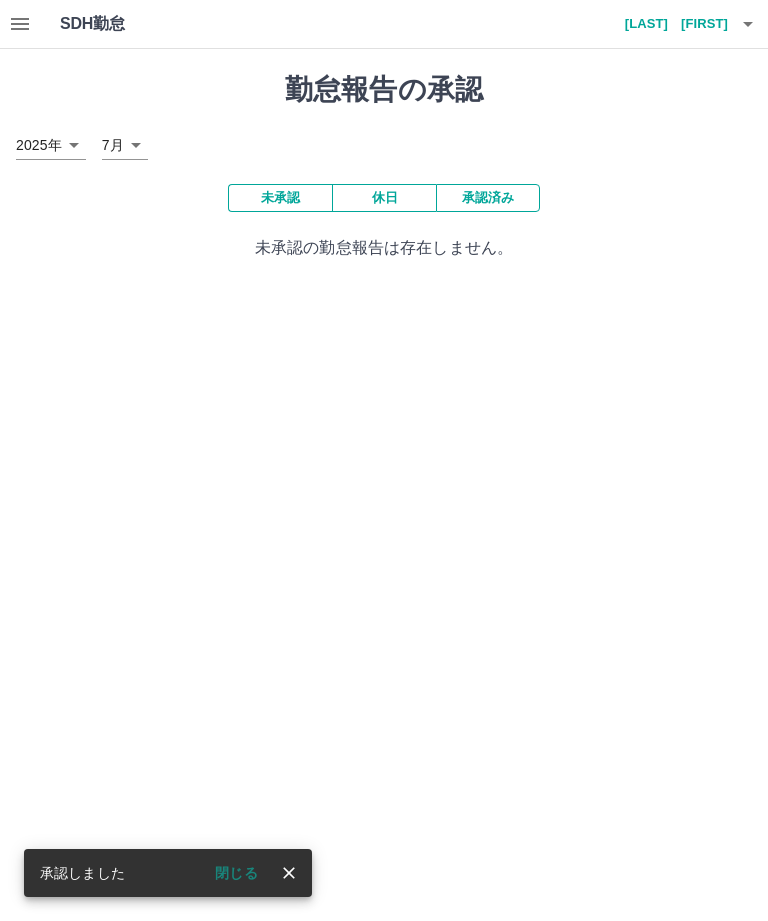 click on "SDH勤怠 穴見　輝美 承認しました 閉じる 勤怠報告の承認 2025年 **** 7月 * 未承認 休日 承認済み 未承認の勤怠報告は存在しません。 SDH勤怠" at bounding box center (384, 142) 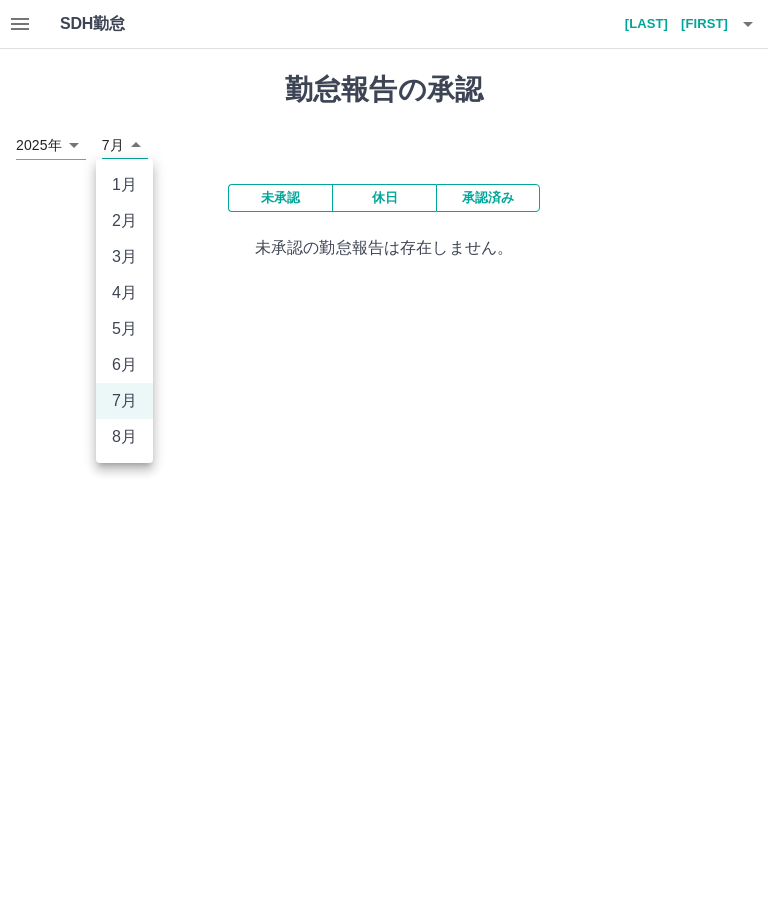 click at bounding box center [384, 460] 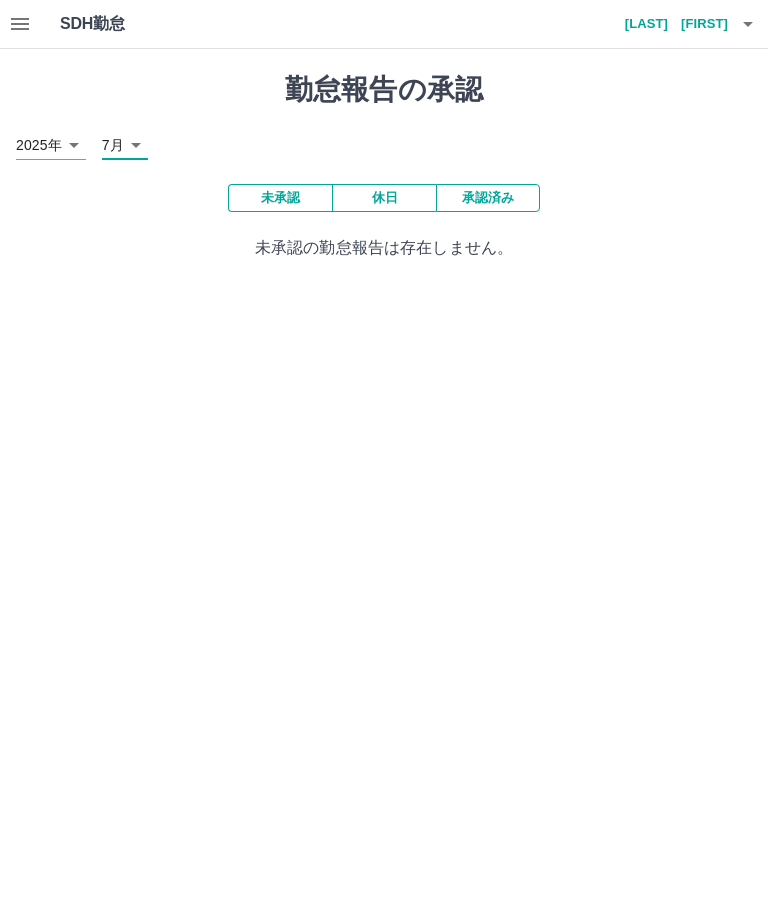 click on "承認済み" at bounding box center (488, 198) 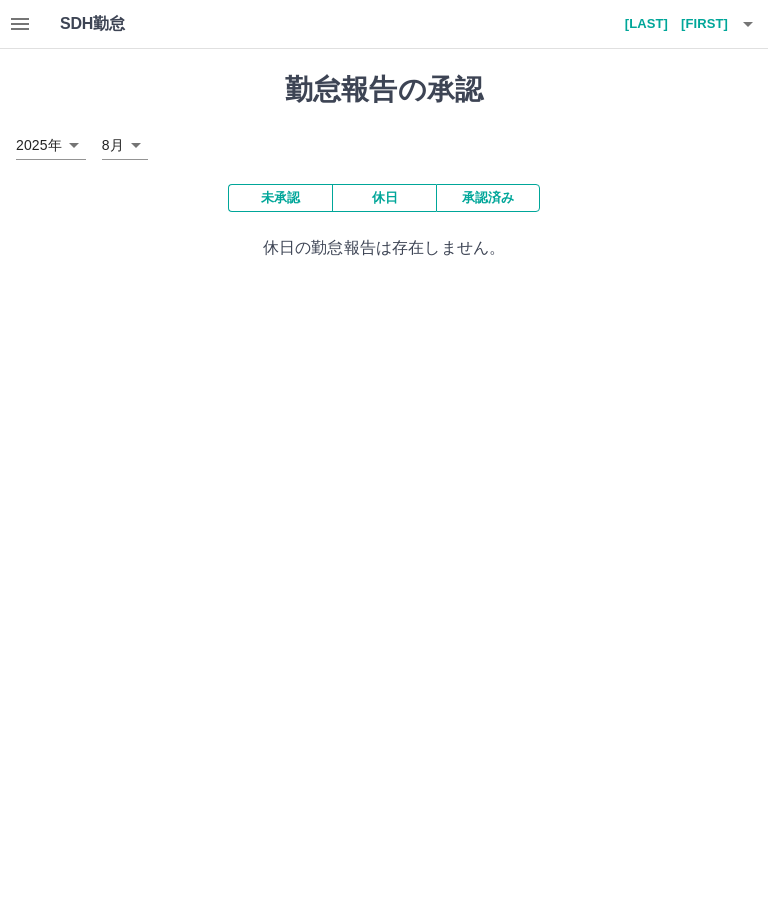 click on "SDH勤怠 [NAME] [NAME] 勤怠報告の承認 2025年 **** 8月 * 未承認 休日 承認済み 休日の勤怠報告は存在しません。 SDH勤怠" at bounding box center [384, 142] 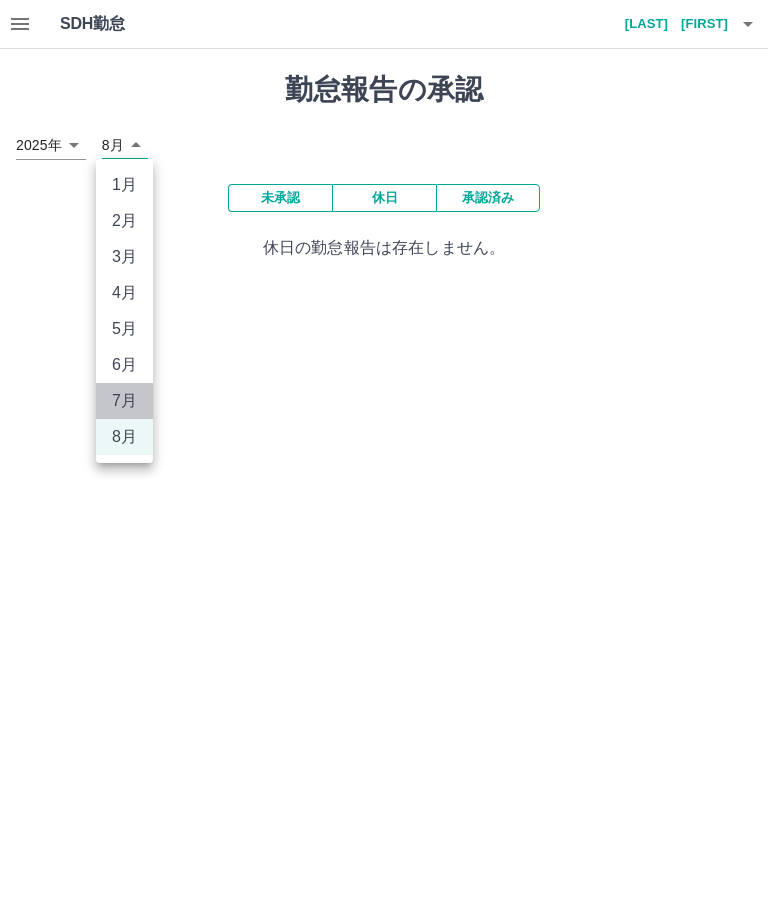 click on "7月" at bounding box center (124, 401) 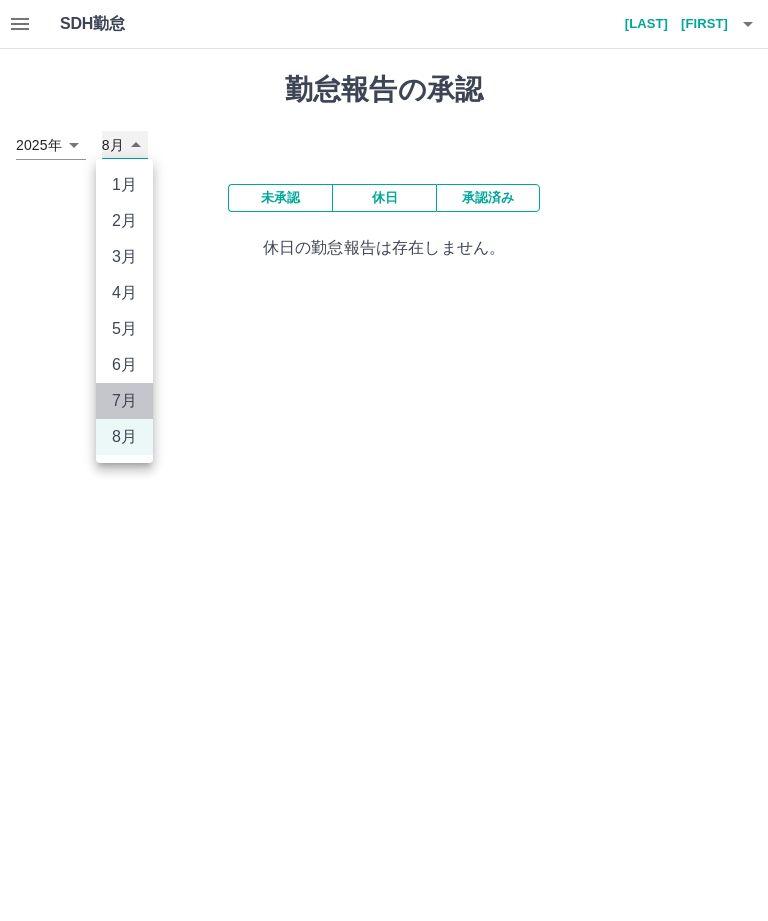 type on "*" 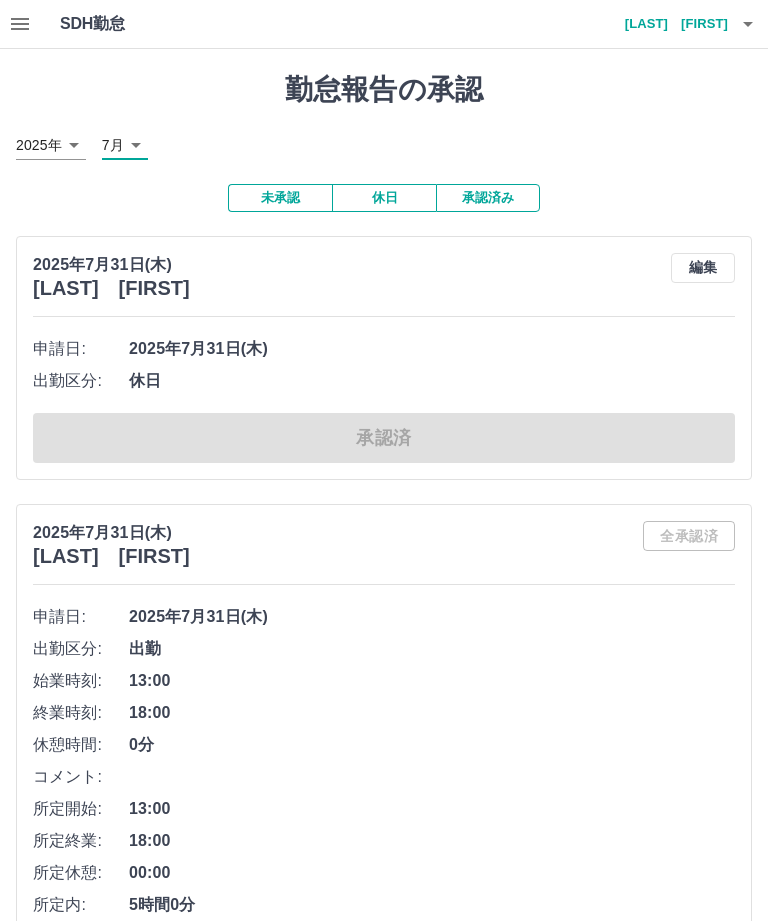 click on "勤怠報告の承認 2025年 **** 7月 * 未承認 休日 承認済み 2025年7月31日(木) 岡崎　珠美 編集 申請日: 2025年7月31日(木) 出勤区分: 休日 承認済 2025年7月31日(木) 久下沼　道子 全承認済 申請日: 2025年7月31日(木) 出勤区分: 出勤 始業時刻: 13:00 終業時刻: 18:00 休憩時間: 0分 コメント: 所定開始: 13:00 所定終業: 18:00 所定休憩: 00:00 所定内: 5時間0分 所定外: 0分 承認済 2025年7月31日(木) 菊池　利子 全承認済 申請日: 2025年7月31日(木) 出勤区分: 欠勤 コメント: 病気療養の為 所定開始: 13:00 所定終業: 18:30 所定休憩: 00:00 所定内: 0分 所定外: 0分 承認済 2025年7月31日(木) 渡部　理香 全承認済 申請日: 2025年7月31日(木) 出勤区分: 出勤 始業時刻: 08:00 終業時刻: 13:30 休憩時間: 0分 コメント: 所定開始: 08:00 所定終業: 13:30 所定休憩: 00:00 所定内: 5時間30分 所定外: 0分 承認済 2025年7月31日(木)" at bounding box center (384, 6269) 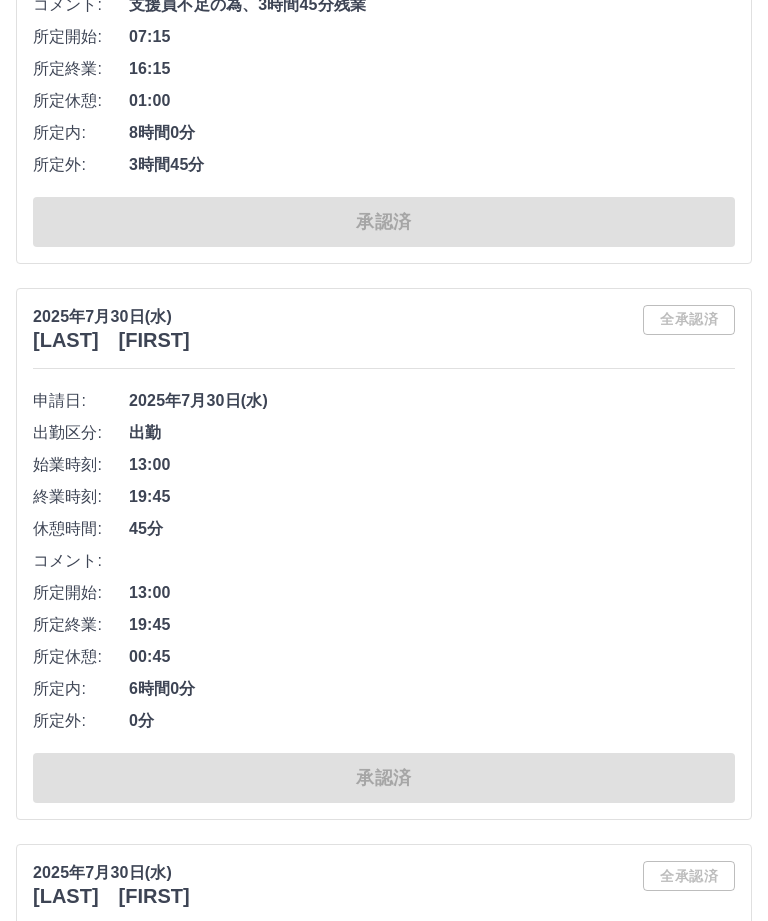 scroll, scrollTop: 5673, scrollLeft: 0, axis: vertical 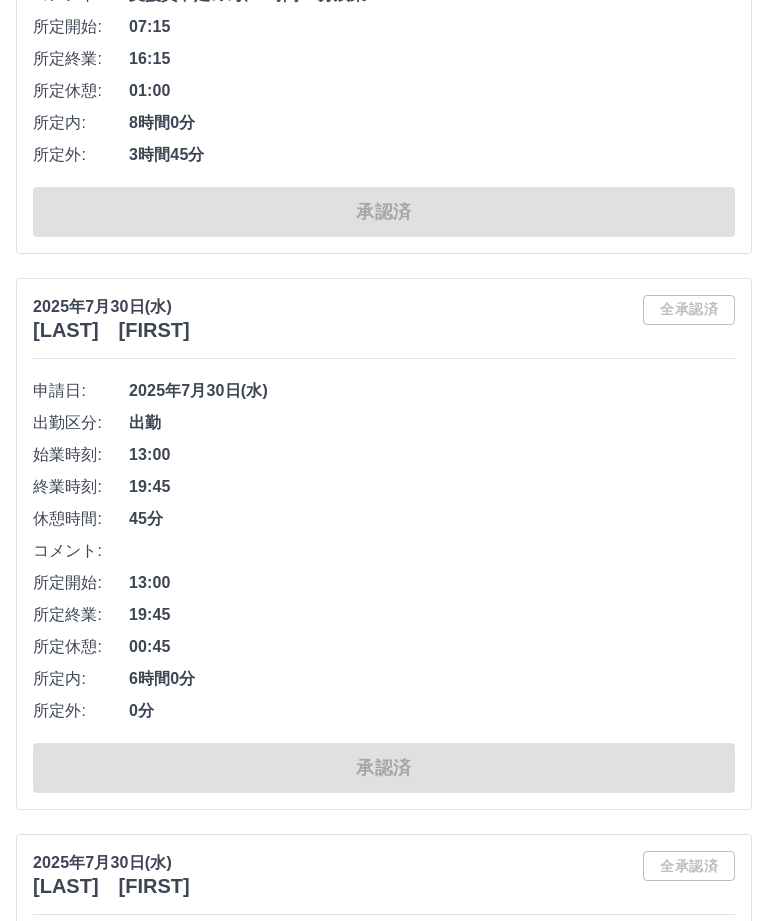 click on "勤怠報告の承認 2025年 **** 7月 * 未承認 休日 承認済み 2025年7月31日(木) 岡崎　珠美 編集 申請日: 2025年7月31日(木) 出勤区分: 休日 承認済 2025年7月31日(木) 久下沼　道子 全承認済 申請日: 2025年7月31日(木) 出勤区分: 出勤 始業時刻: 13:00 終業時刻: 18:00 休憩時間: 0分 コメント: 所定開始: 13:00 所定終業: 18:00 所定休憩: 00:00 所定内: 5時間0分 所定外: 0分 承認済 2025年7月31日(木) 菊池　利子 全承認済 申請日: 2025年7月31日(木) 出勤区分: 欠勤 コメント: 病気療養の為 所定開始: 13:00 所定終業: 18:30 所定休憩: 00:00 所定内: 0分 所定外: 0分 承認済 2025年7月31日(木) 渡部　理香 全承認済 申請日: 2025年7月31日(木) 出勤区分: 出勤 始業時刻: 08:00 終業時刻: 13:30 休憩時間: 0分 コメント: 所定開始: 08:00 所定終業: 13:30 所定休憩: 00:00 所定内: 5時間30分 所定外: 0分 承認済 2025年7月31日(木)" at bounding box center (384, 596) 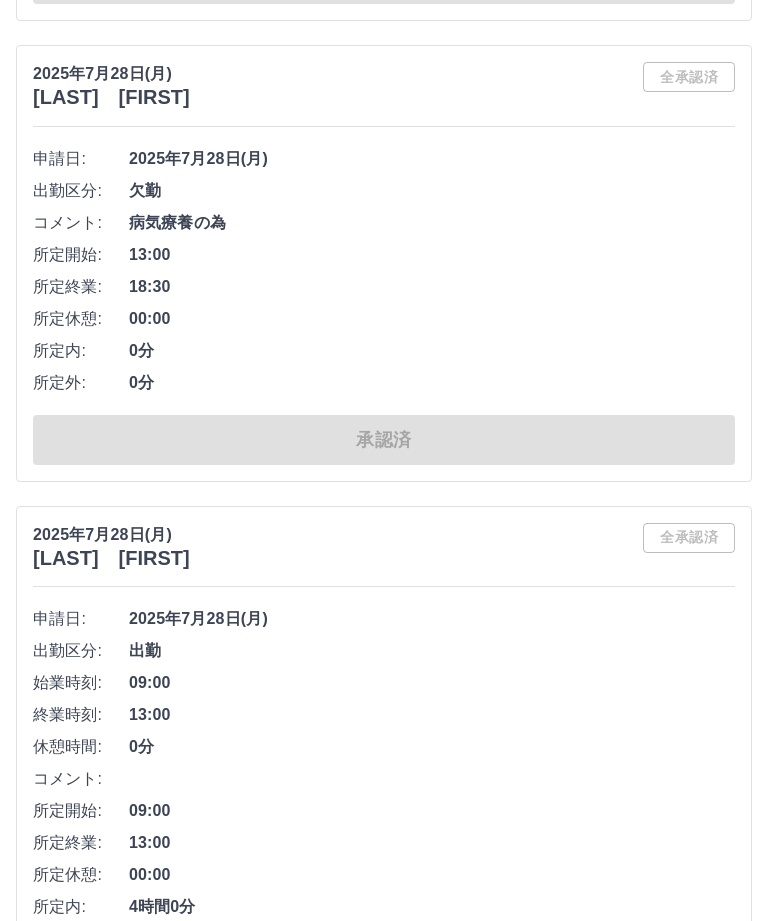 scroll, scrollTop: 11496, scrollLeft: 0, axis: vertical 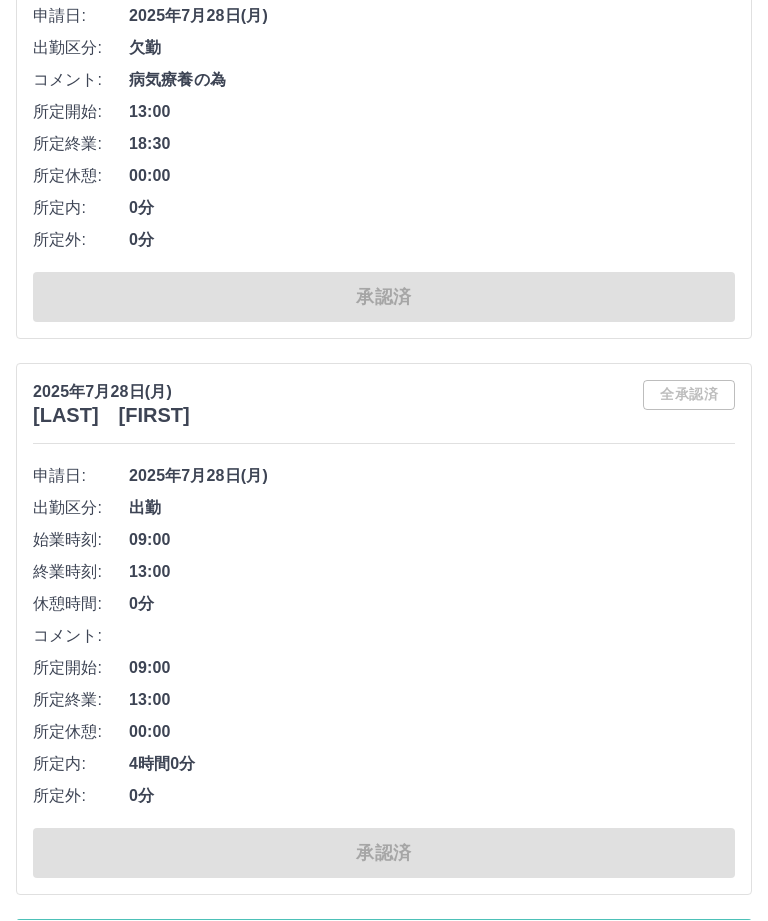 click on "もっと見る" at bounding box center (384, 945) 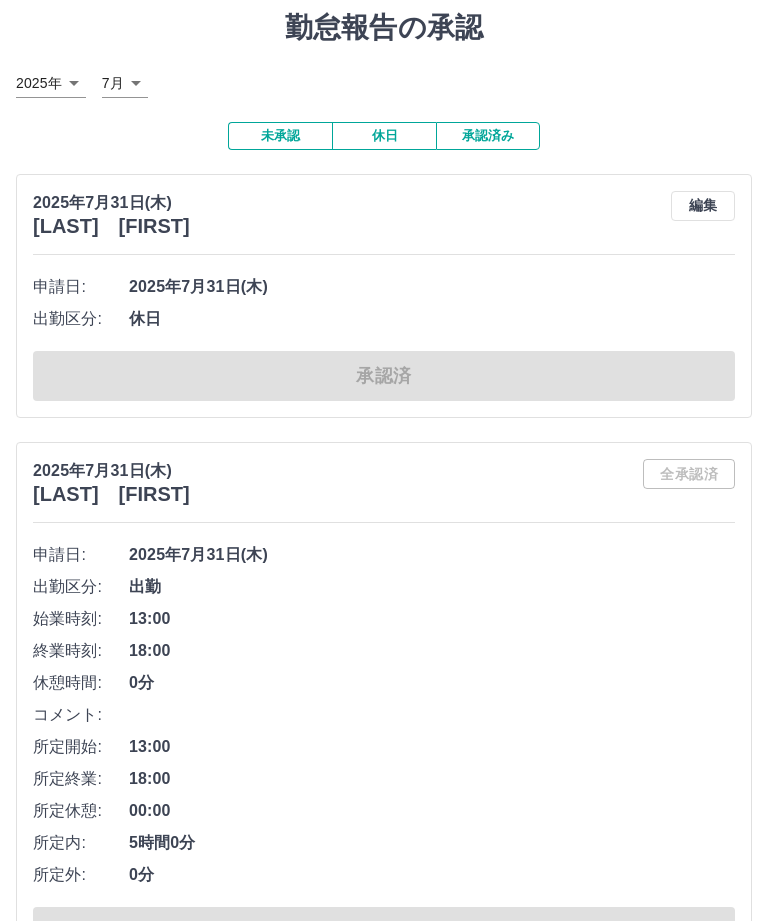 scroll, scrollTop: 0, scrollLeft: 0, axis: both 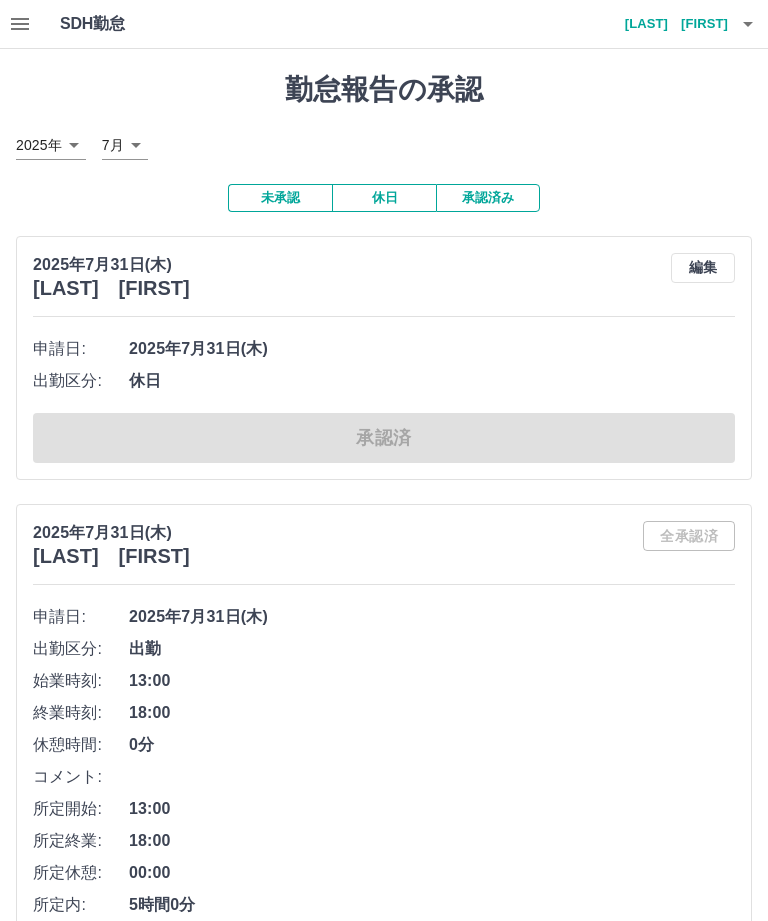 click 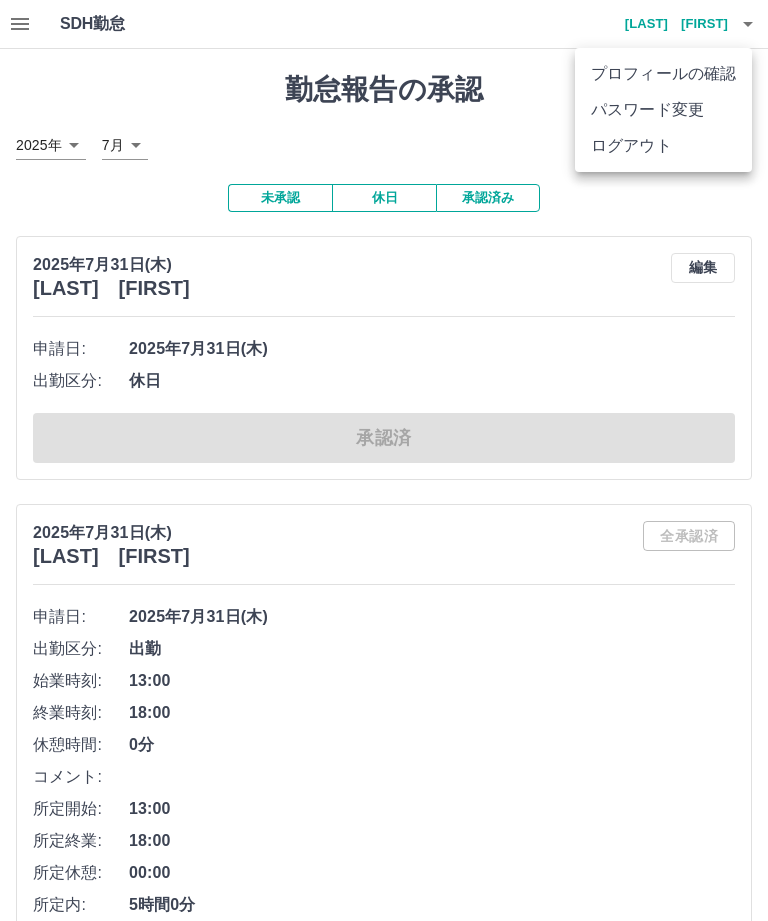 click on "ログアウト" at bounding box center (663, 146) 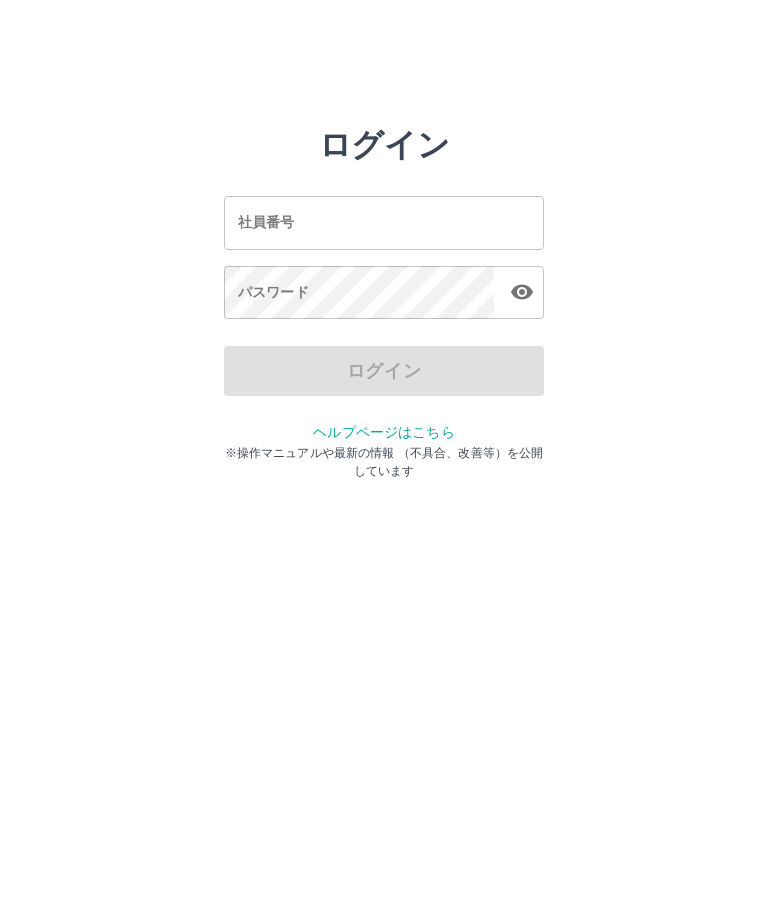 scroll, scrollTop: 0, scrollLeft: 0, axis: both 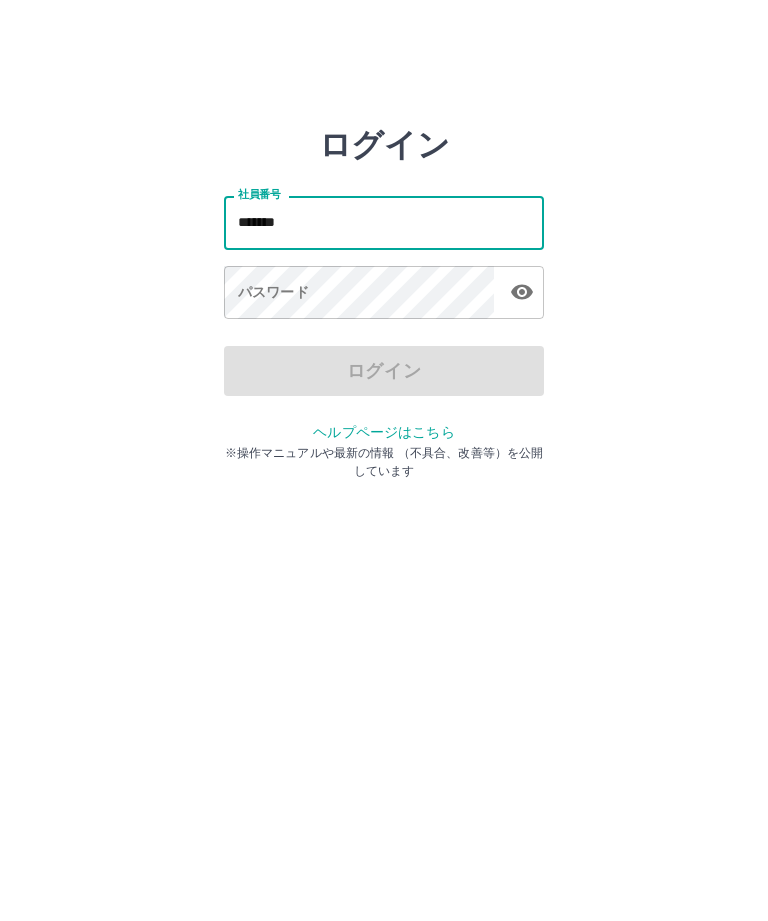 type on "*******" 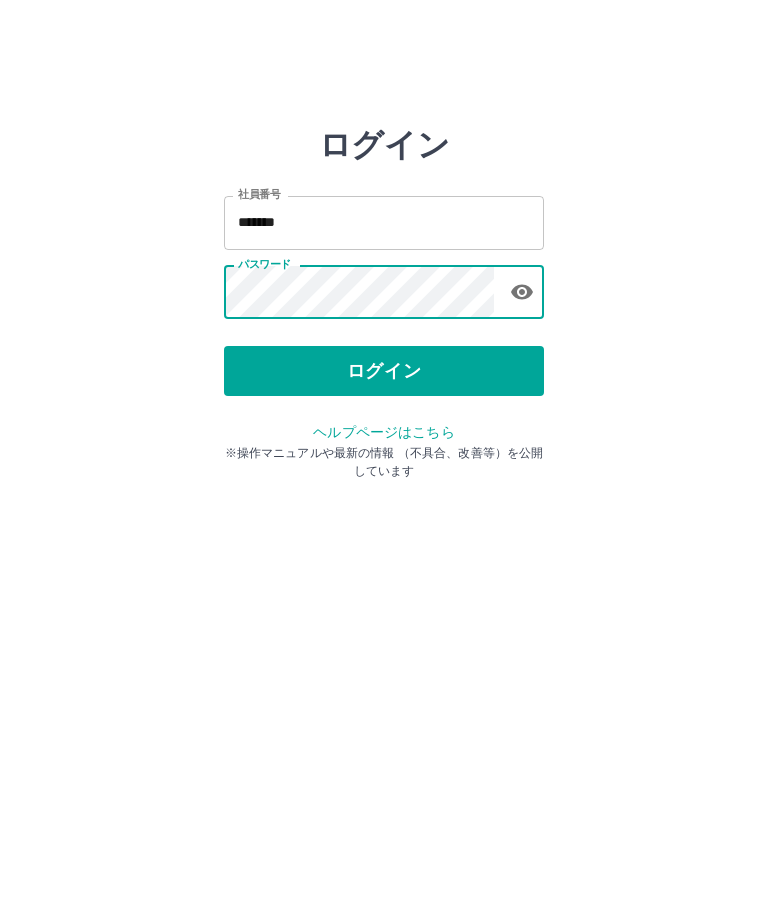 click on "ログイン" at bounding box center (384, 371) 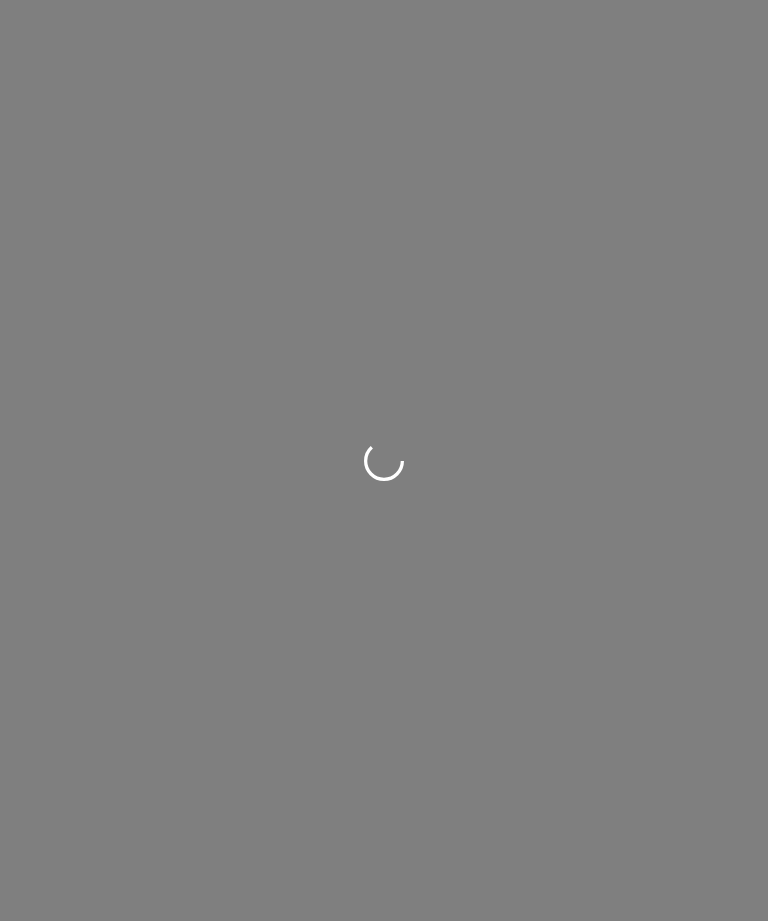 scroll, scrollTop: 0, scrollLeft: 0, axis: both 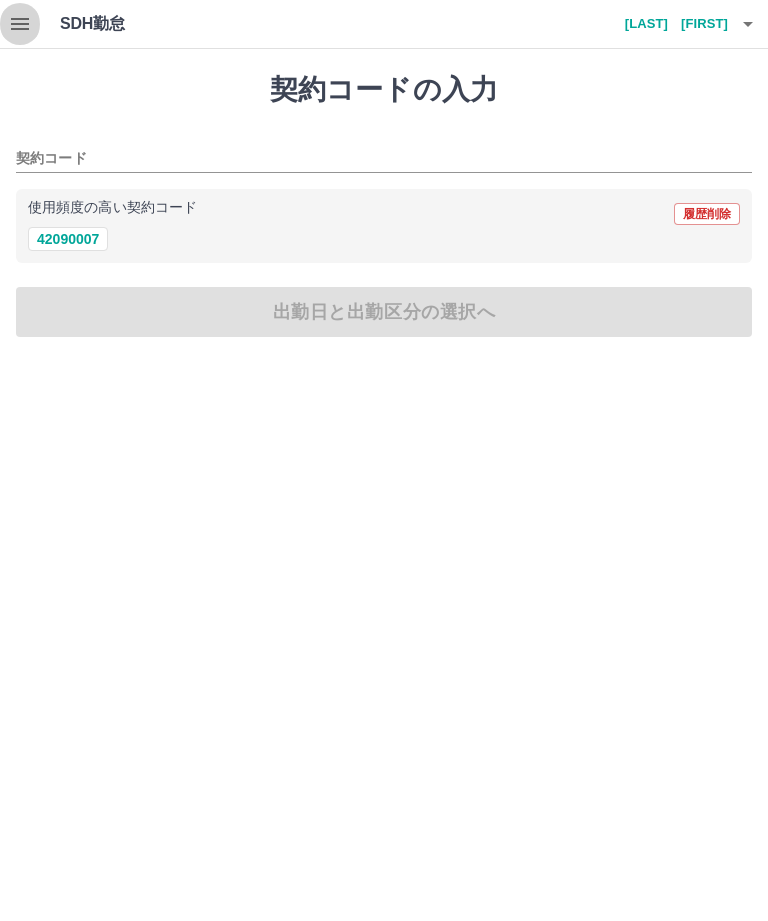 click 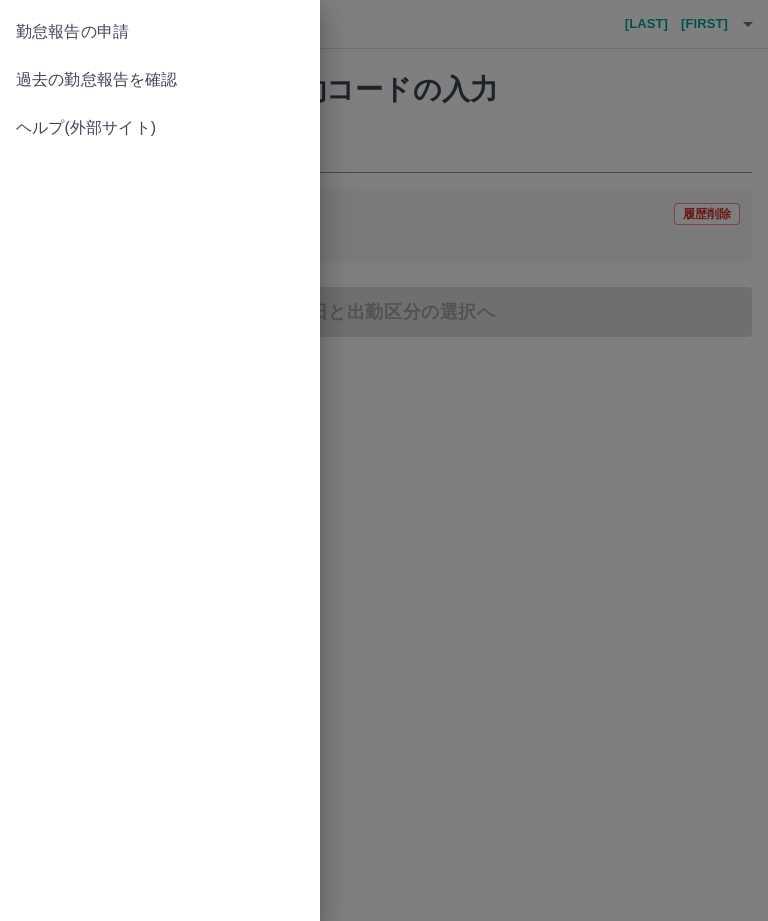click on "過去の勤怠報告を確認" at bounding box center [160, 80] 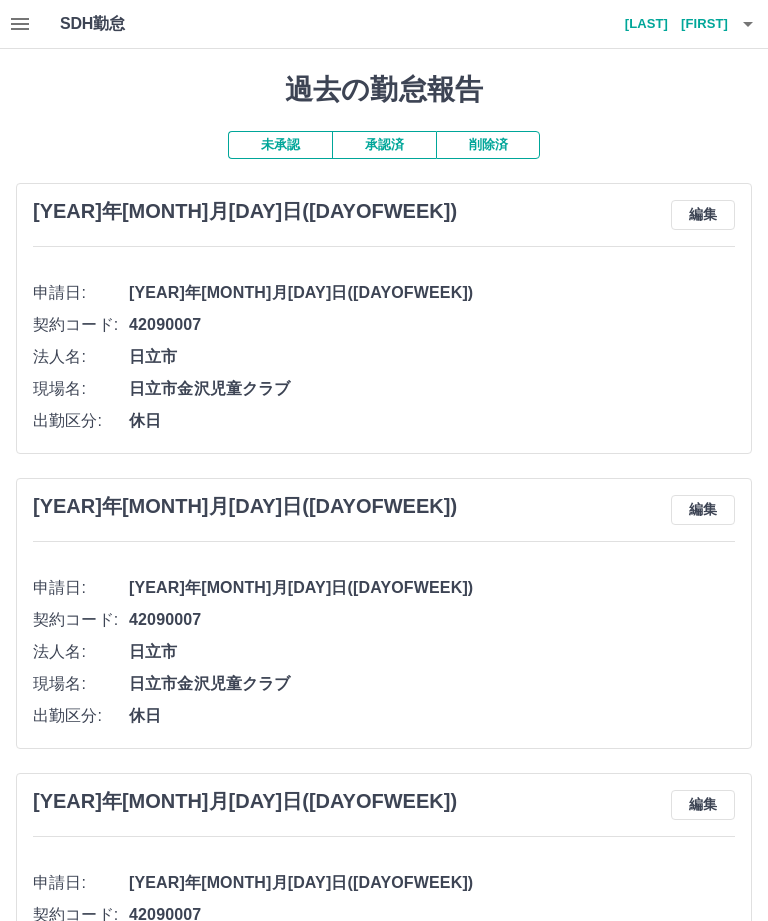 click on "承認済" at bounding box center [384, 145] 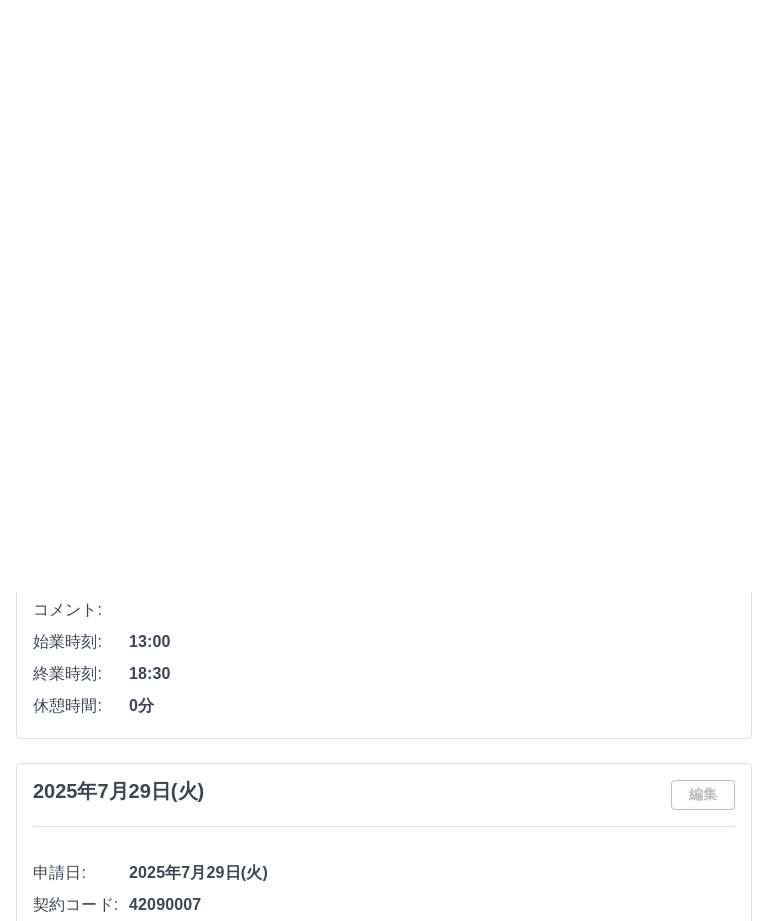 scroll, scrollTop: 0, scrollLeft: 0, axis: both 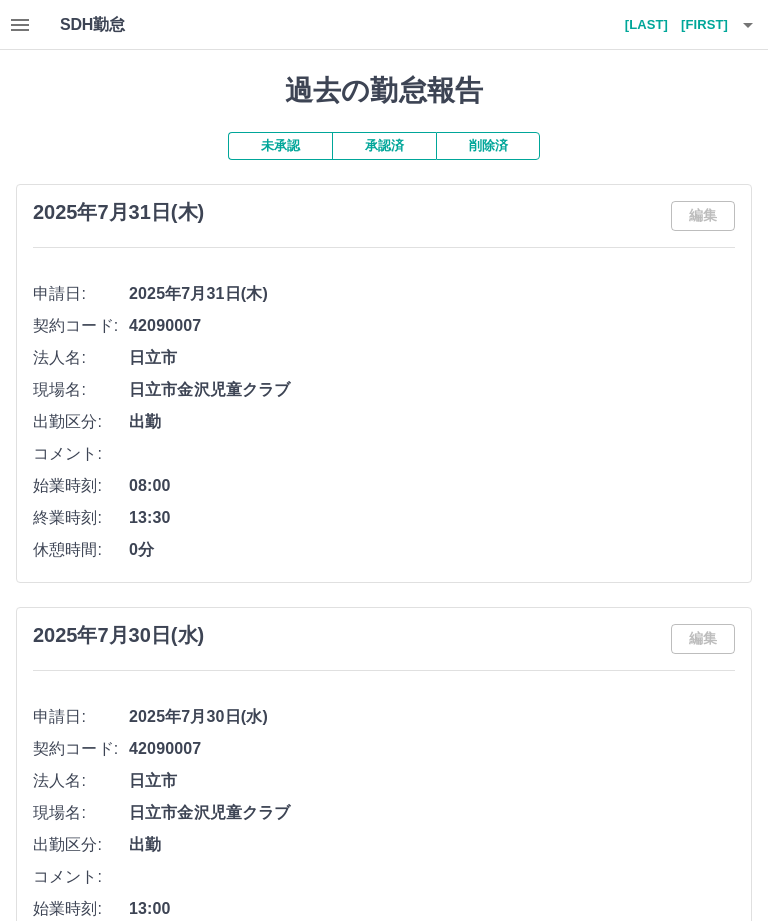 click 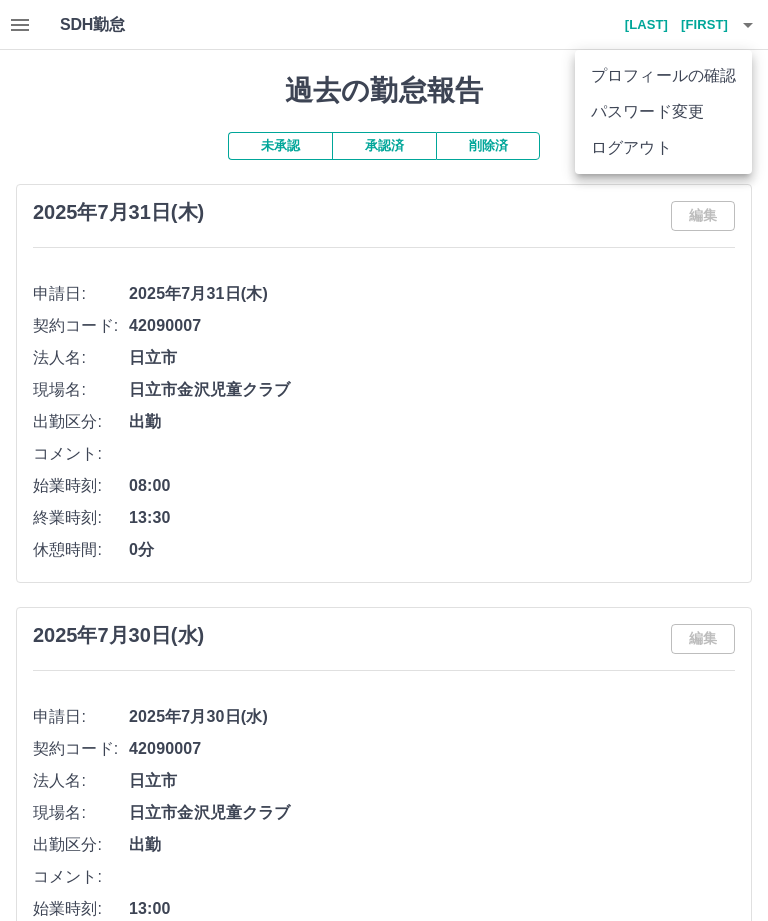 click on "ログアウト" at bounding box center [663, 147] 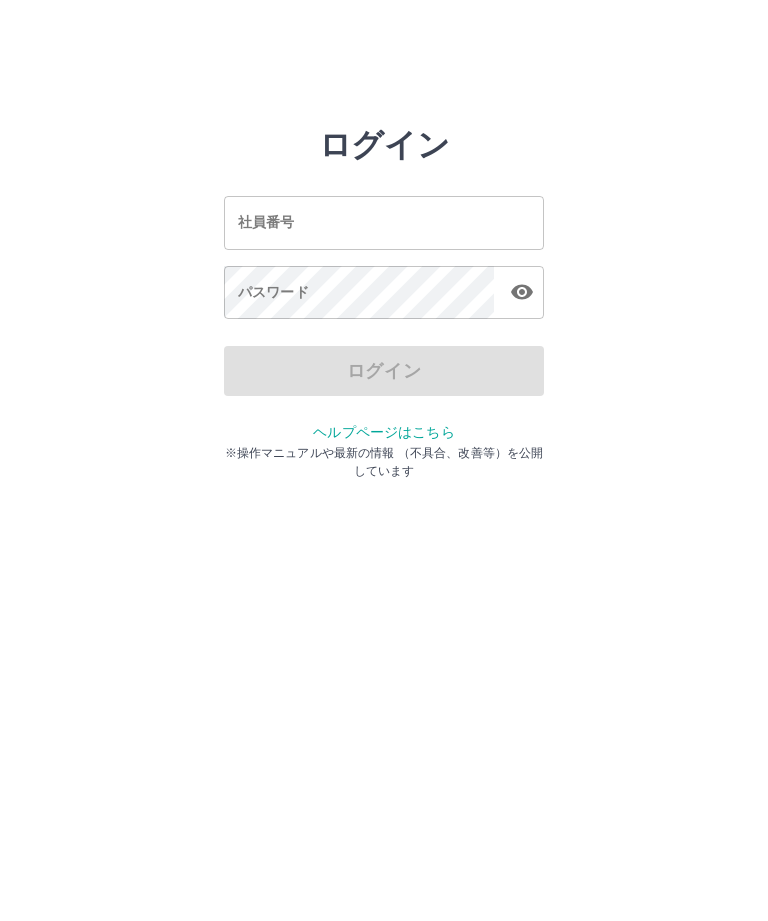 scroll, scrollTop: 0, scrollLeft: 0, axis: both 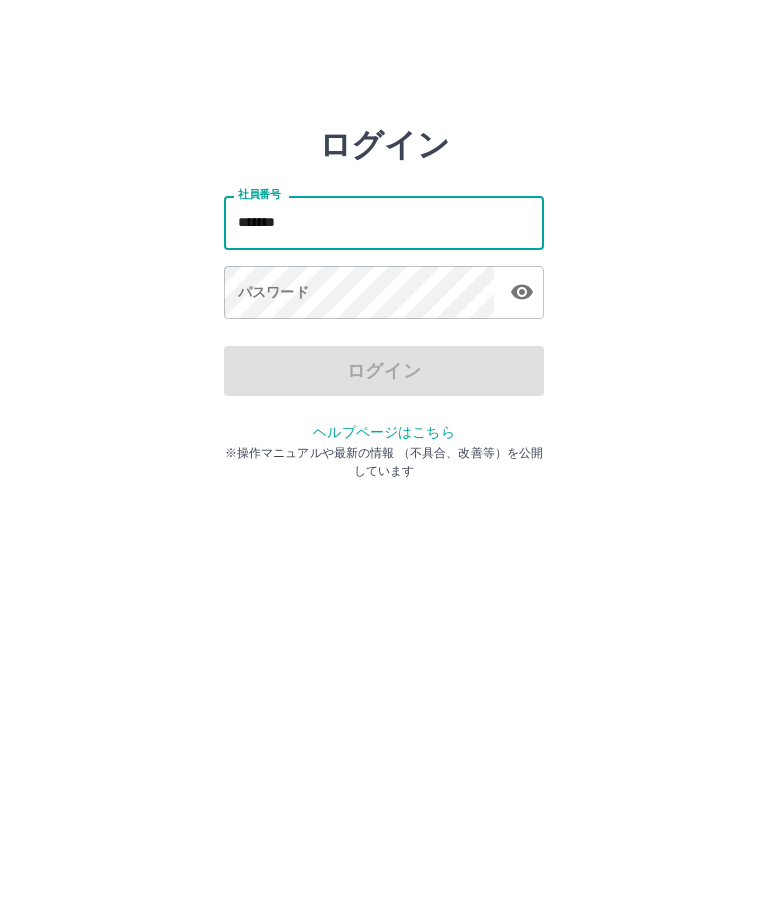 type on "*******" 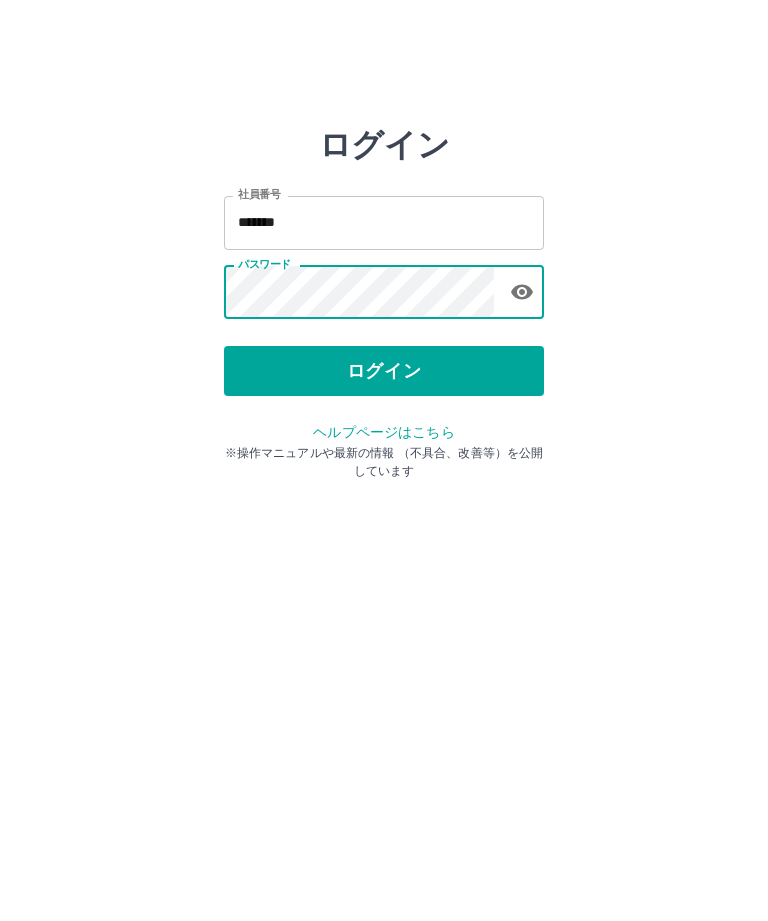 click on "ログイン" at bounding box center (384, 371) 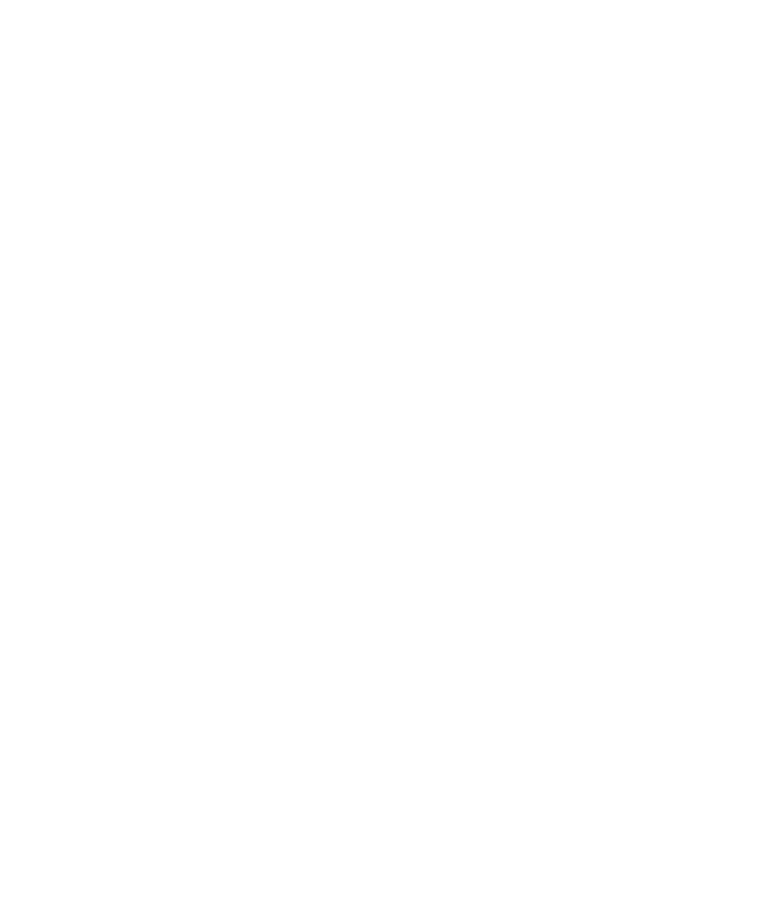 scroll, scrollTop: 0, scrollLeft: 0, axis: both 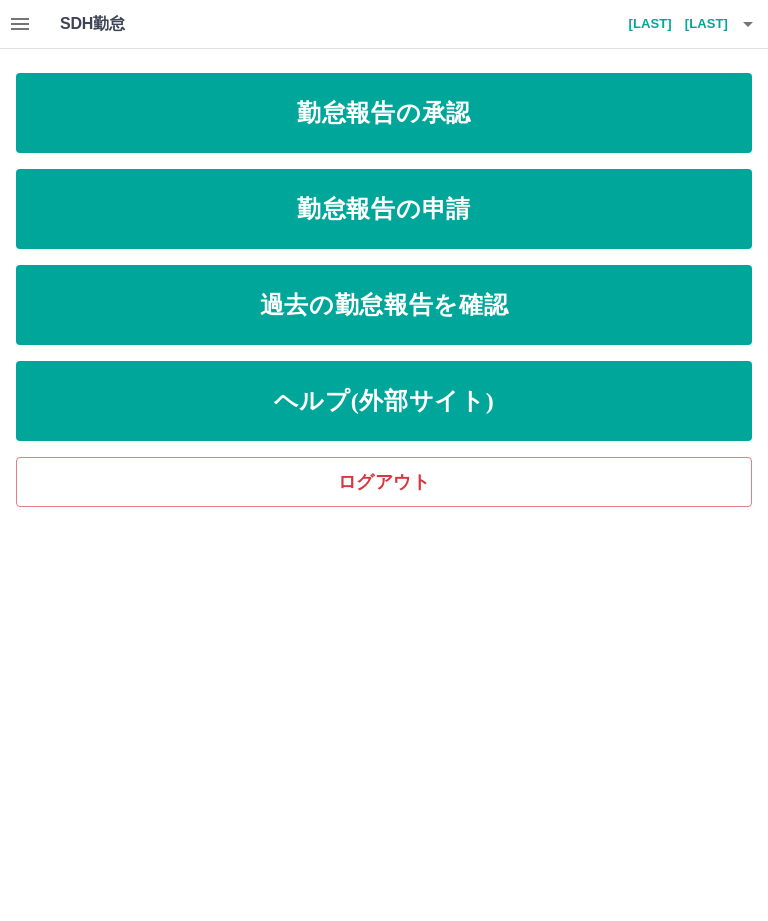 click on "勤怠報告の承認" at bounding box center (384, 113) 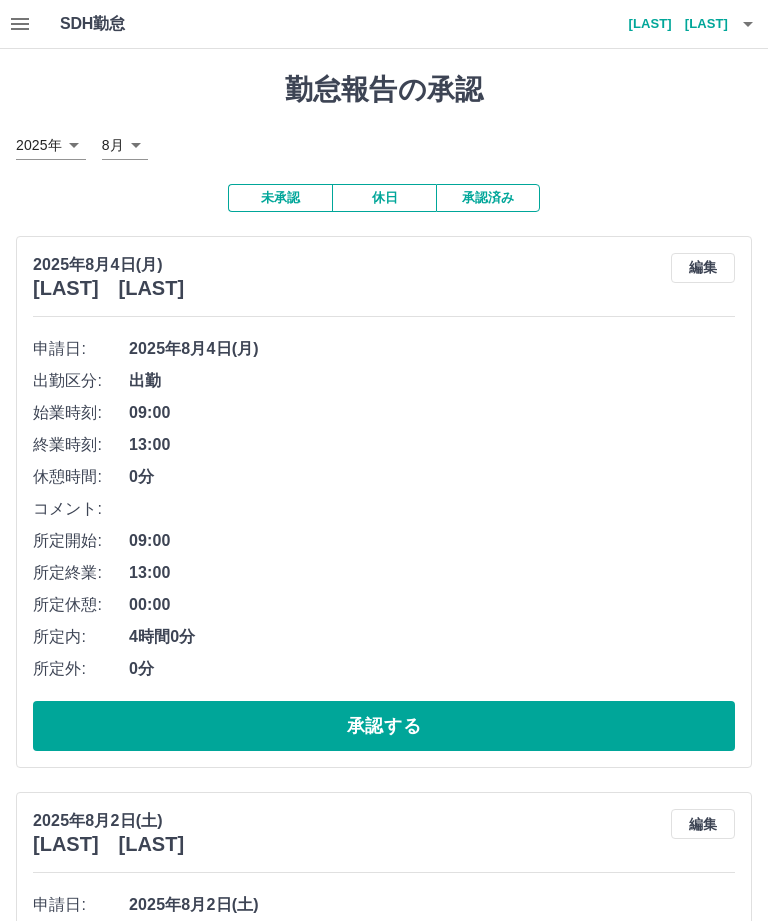 click on "SDH勤怠 [NAME] [NAME] 勤怠報告の承認 2025年 **** 8月 * 未承認 休日 承認済み 2025年8月4日(月) [NAME] [NAME] 編集 申請日: 2025年8月4日(月) 出勤区分: 出勤 始業時刻: 09:00 終業時刻: 13:00 休憩時間: 0分 コメント: 所定開始: 09:00 所定終業: 13:00 所定休憩: 00:00 所定内: 4時間0分 所定外: 0分 承認する 2025年8月2日(土) [NAME] [NAME] 編集 申請日: 2025年8月2日(土) 出勤区分: 出勤 始業時刻: 07:30 終業時刻: 13:00 休憩時間: 0分 コメント: 所定開始: 07:30 所定終業: 13:00 所定休憩: 00:00 所定内: 5時間30分 所定外: 0分 承認する 2025年8月2日(土) [NAME] [NAME] 編集 申請日: 2025年8月2日(土) 出勤区分: 出勤 始業時刻: 07:30 終業時刻: 13:00 休憩時間: 0分 コメント: 所定開始: 07:30 所定終業: 13:00 所定休憩: 00:00 所定内: 5時間30分 所定外: 0分 承認する 2025年8月1日(金) [NAME] [NAME] 編集 申請日: 2025年8月1日(金) 13:00" at bounding box center (384, 2065) 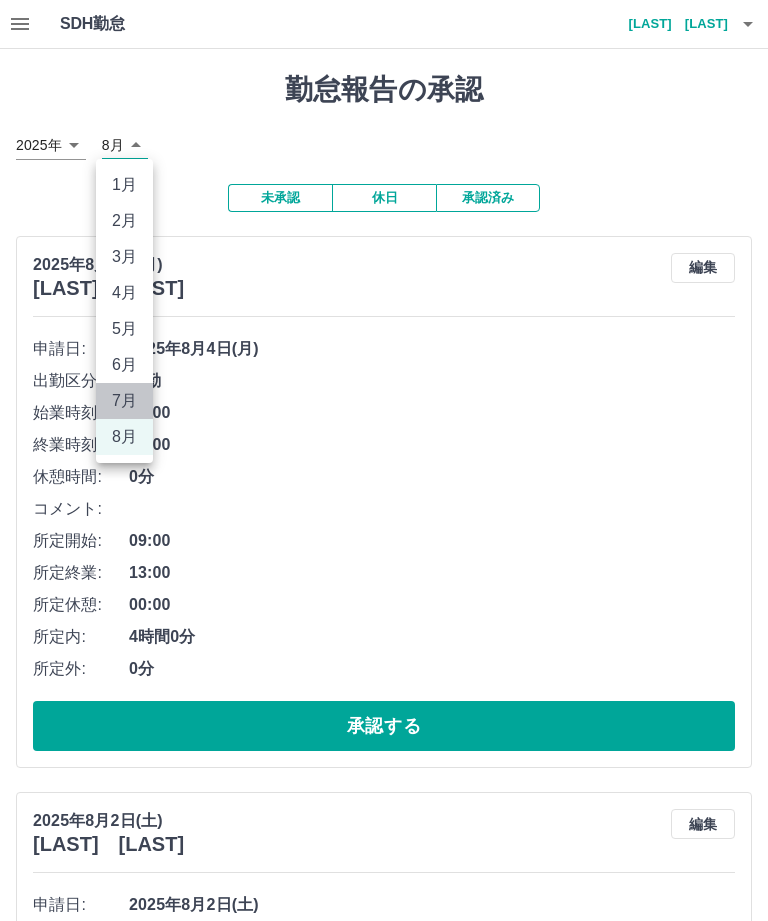 click on "7月" at bounding box center [124, 401] 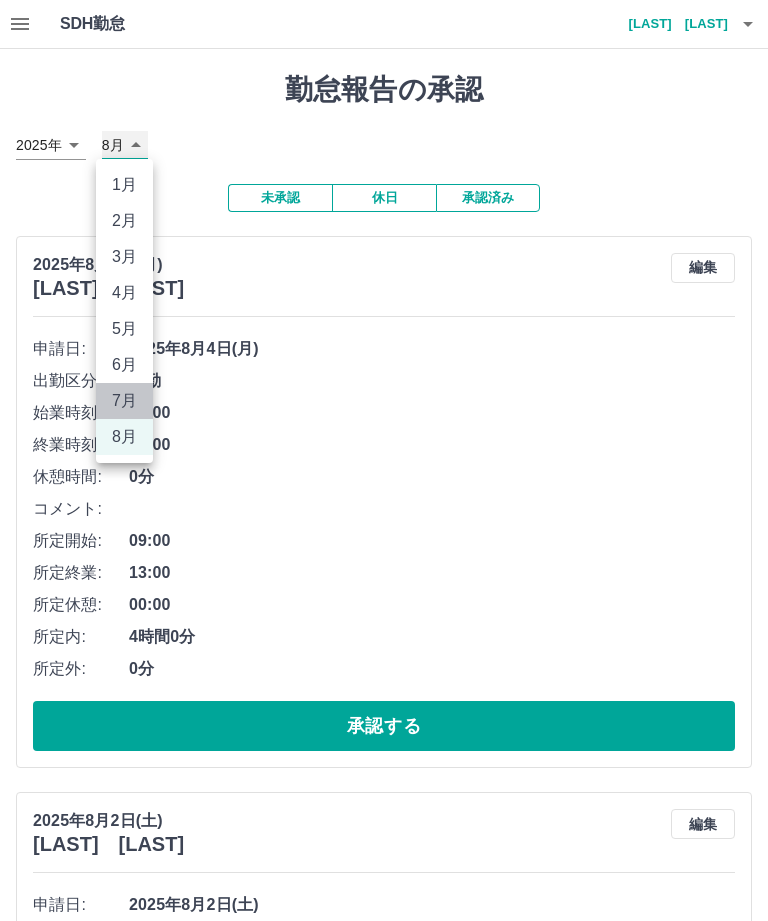 type on "*" 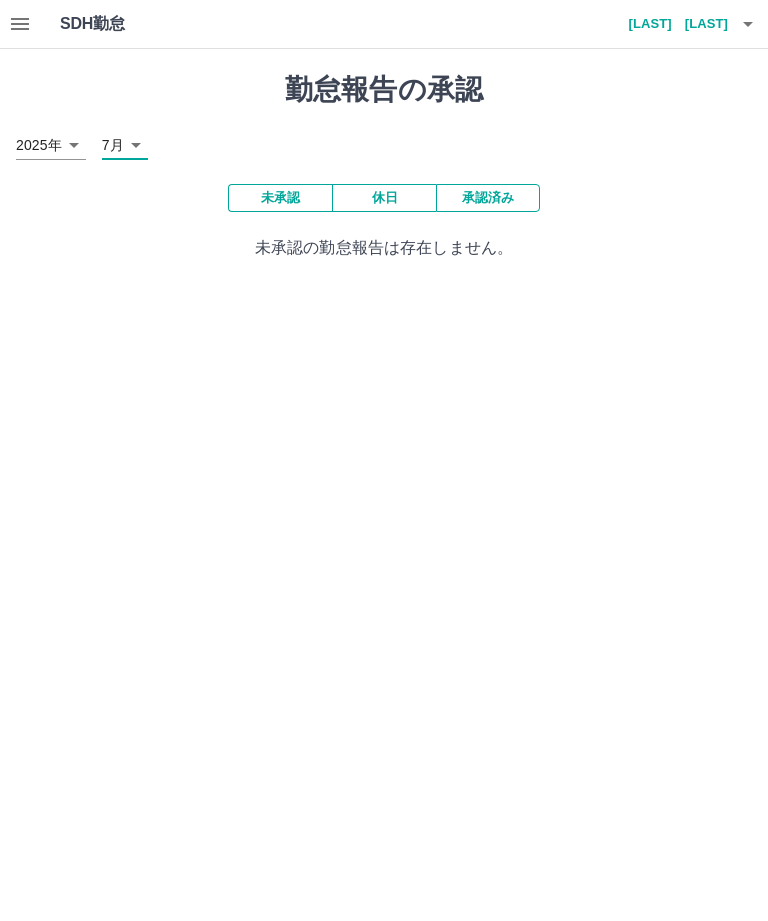 click on "承認済み" at bounding box center (488, 198) 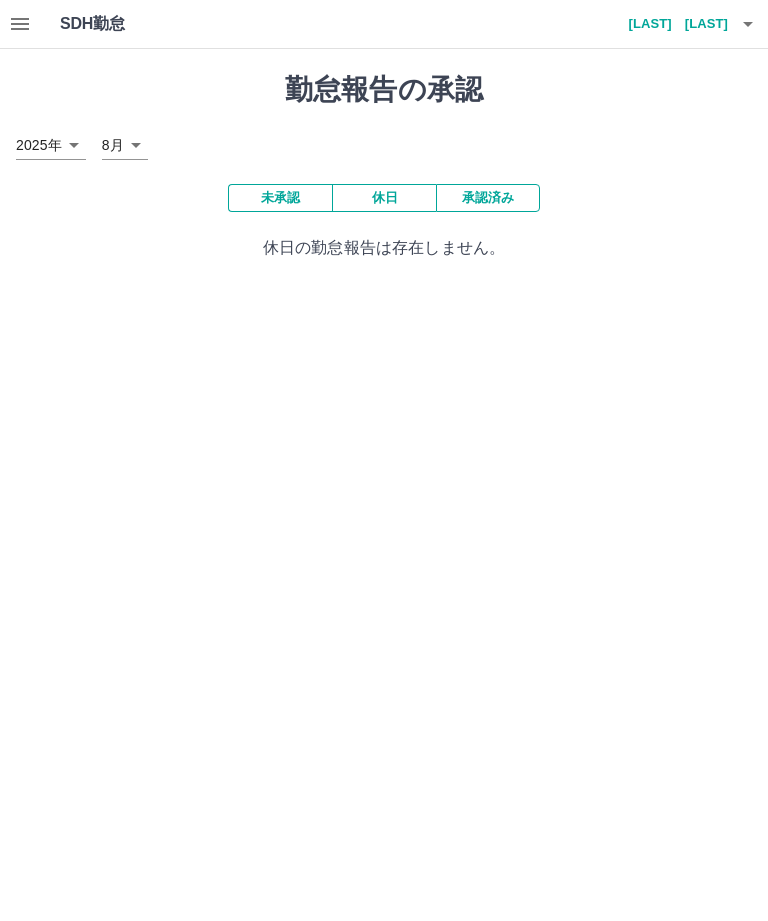 click on "SDH勤怠 [NAME] [NAME] 勤怠報告の承認 2025年 **** 8月 * 未承認 休日 承認済み 休日の勤怠報告は存在しません。 SDH勤怠" at bounding box center (384, 142) 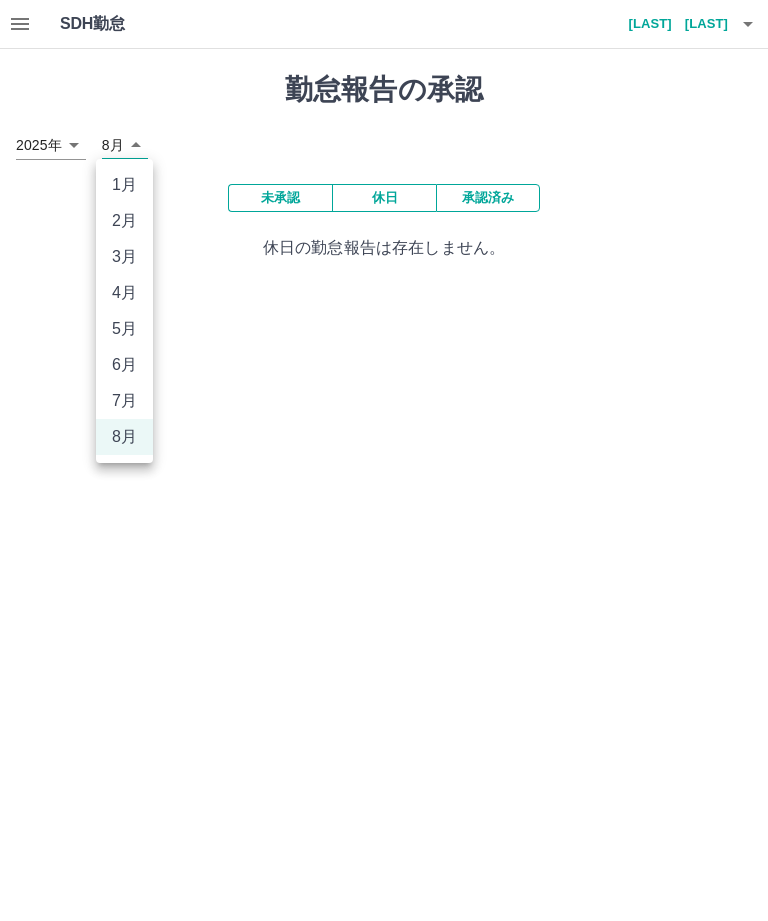 click on "7月" at bounding box center [124, 401] 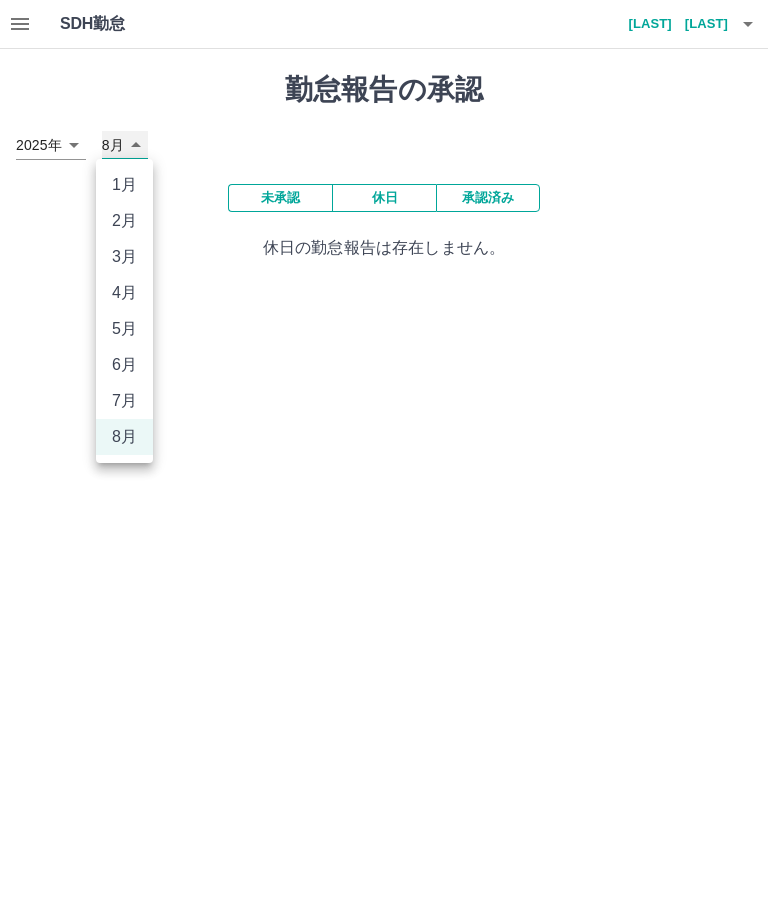 type on "*" 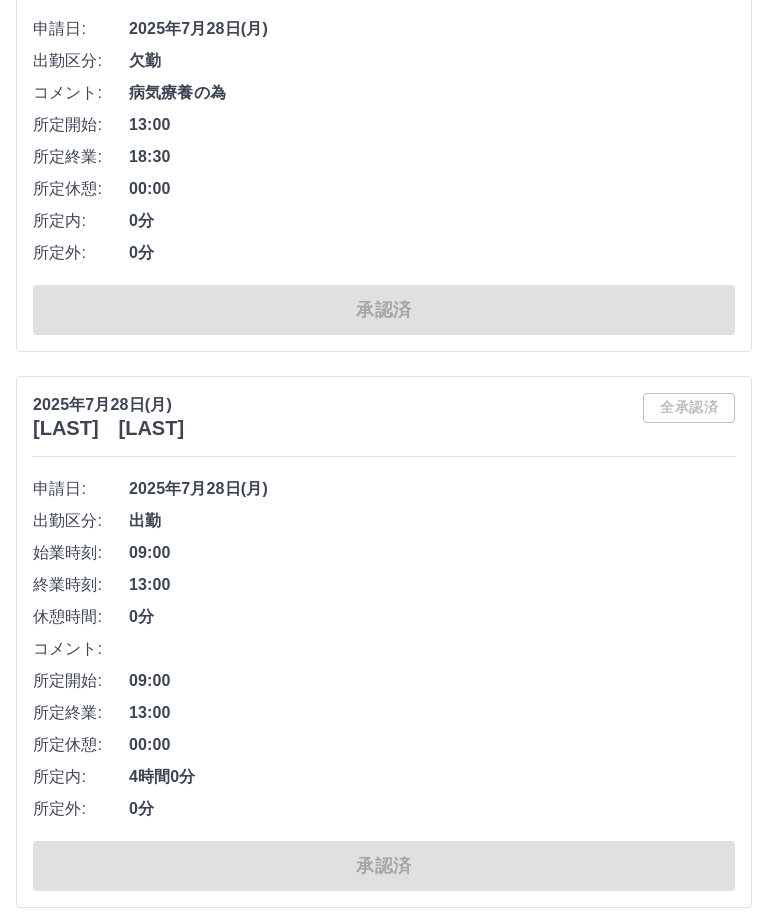 scroll, scrollTop: 11496, scrollLeft: 0, axis: vertical 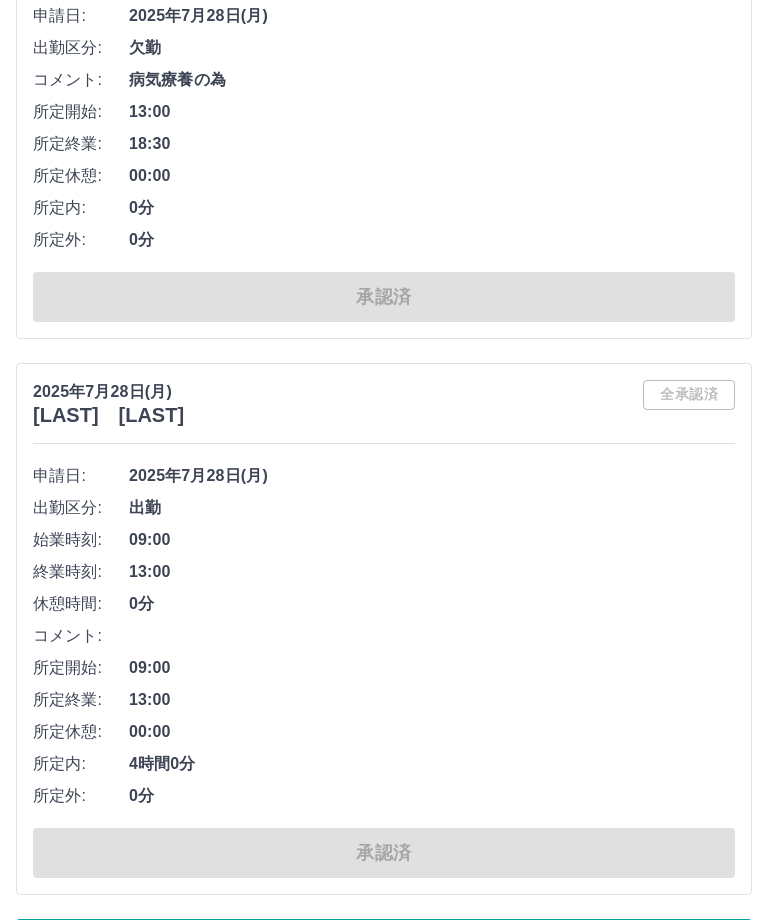 click on "もっと見る" at bounding box center (384, 945) 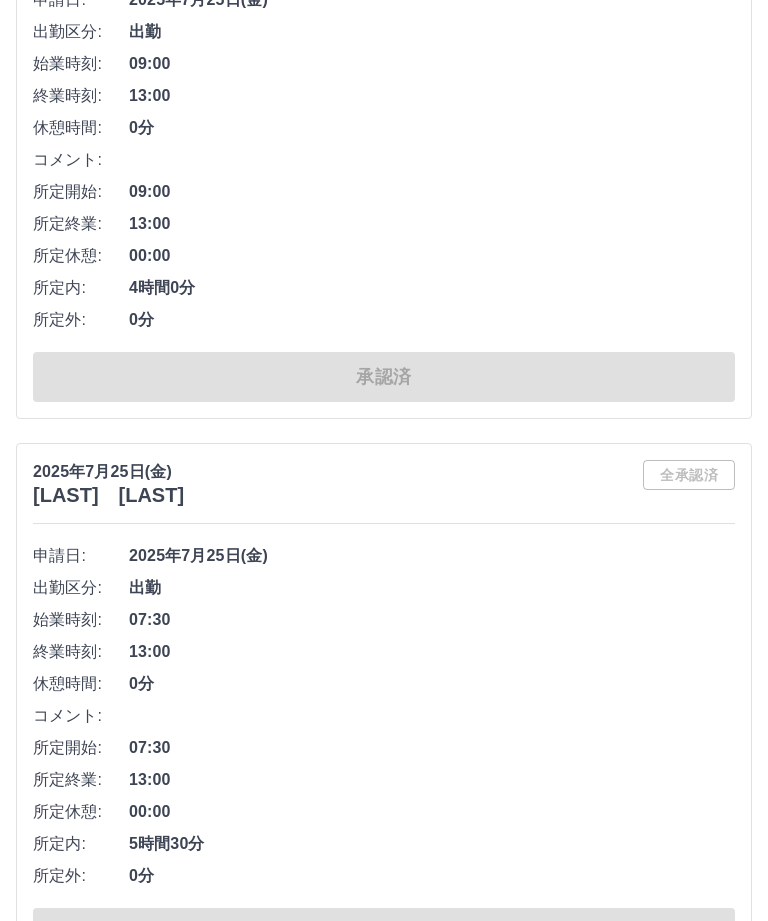 scroll, scrollTop: 21556, scrollLeft: 0, axis: vertical 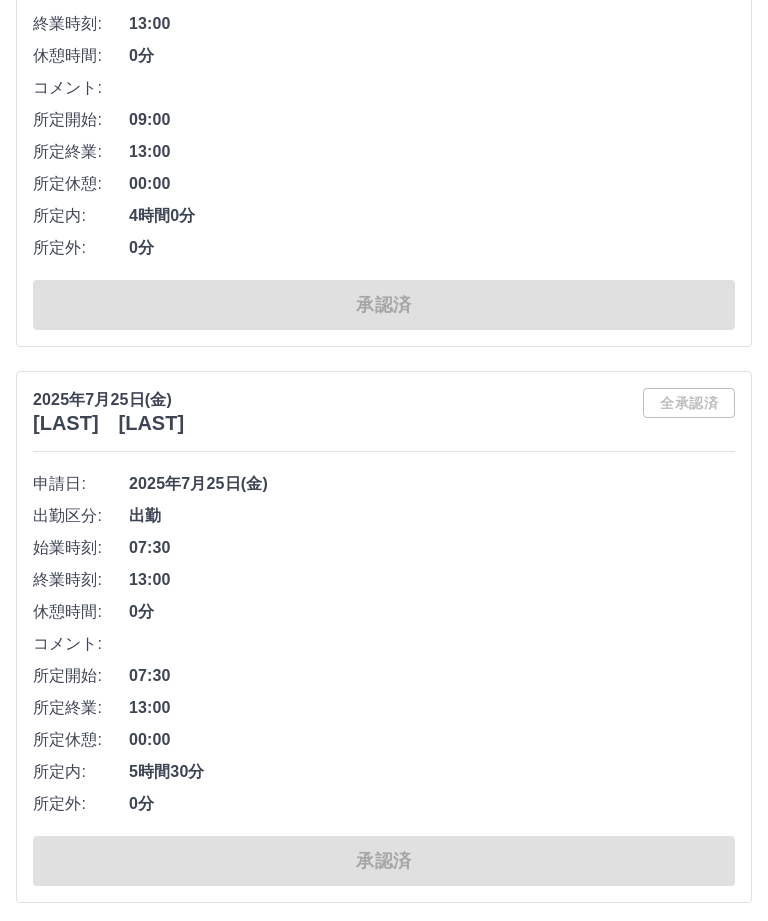 click on "もっと見る" at bounding box center [384, 953] 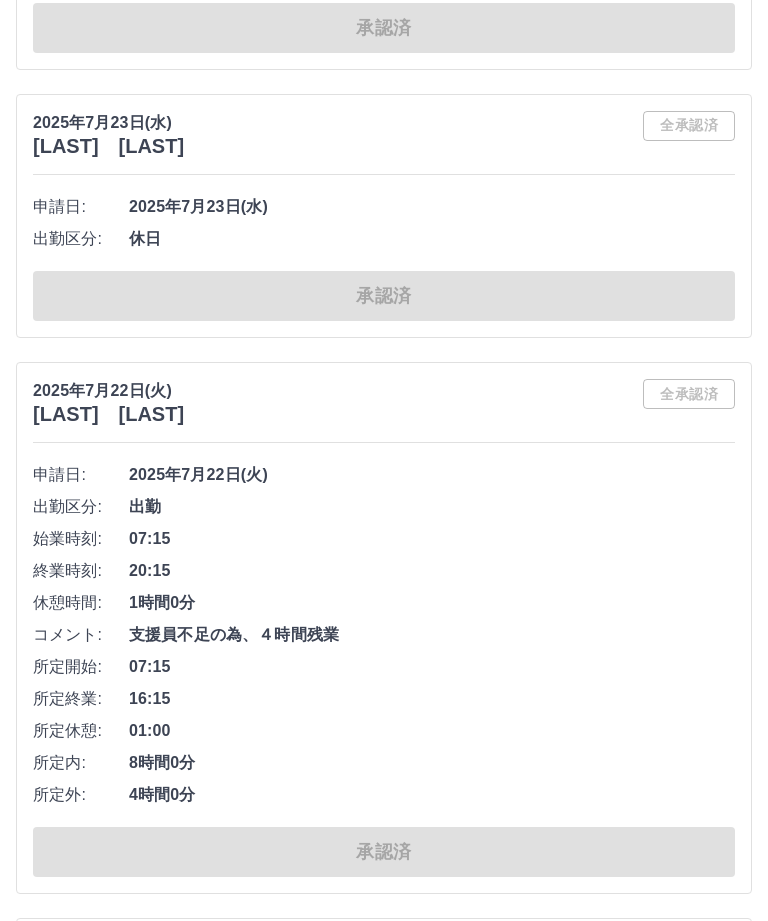 scroll, scrollTop: 32077, scrollLeft: 0, axis: vertical 